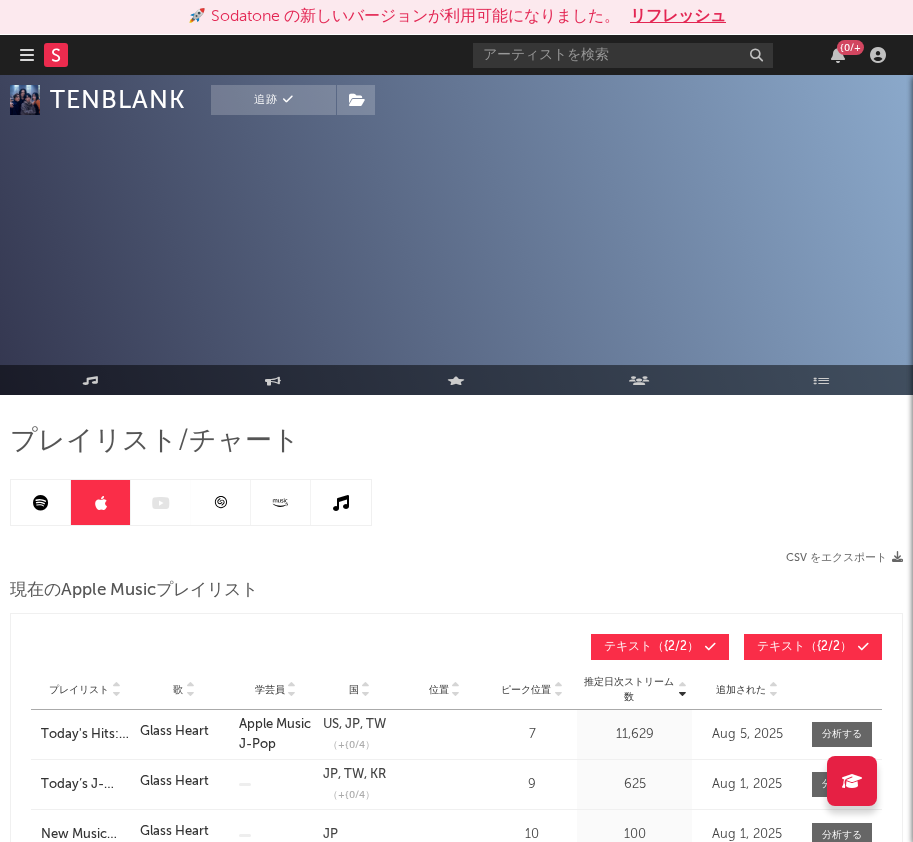 scroll, scrollTop: 0, scrollLeft: 0, axis: both 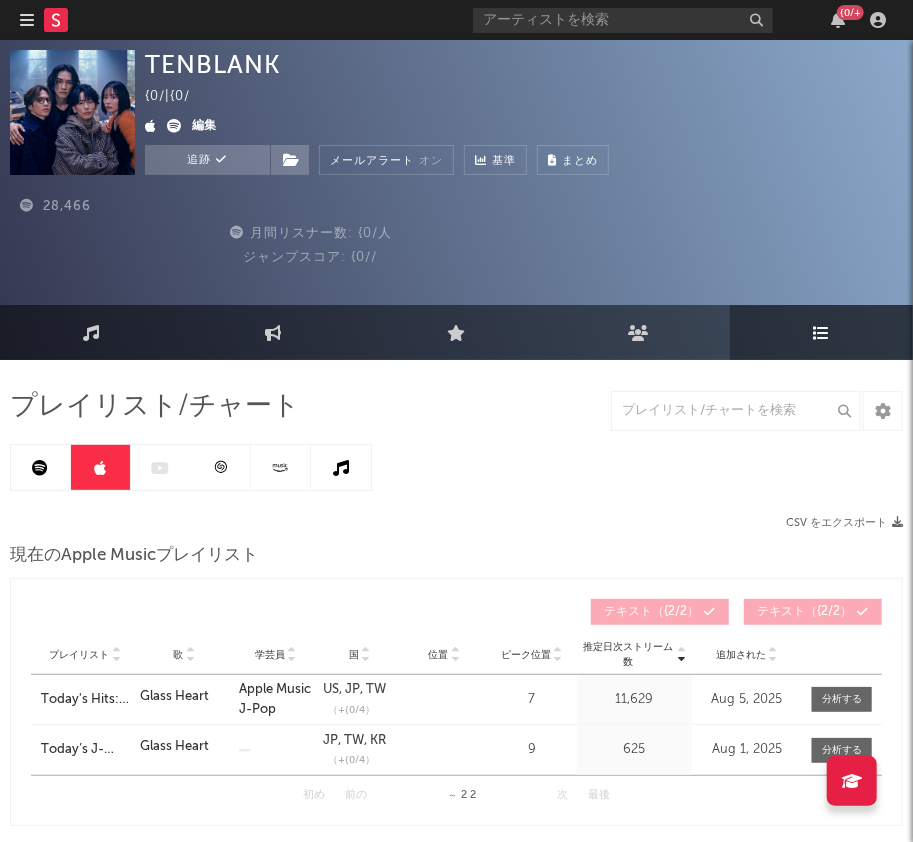 click at bounding box center [41, 468] 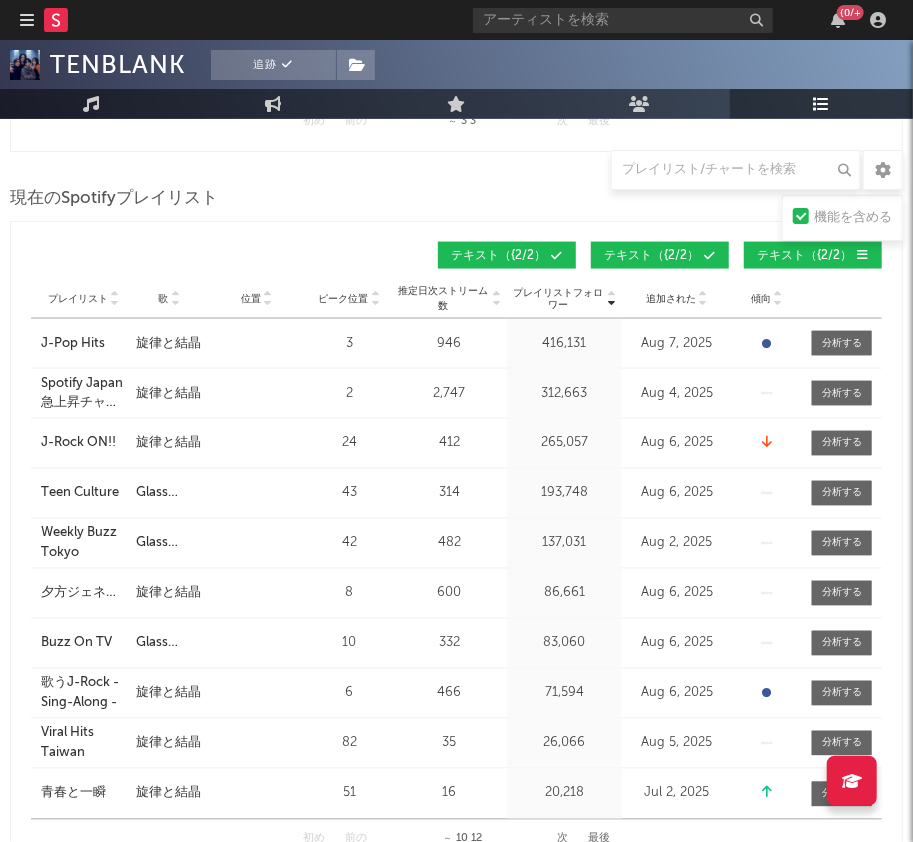 scroll, scrollTop: 999, scrollLeft: 0, axis: vertical 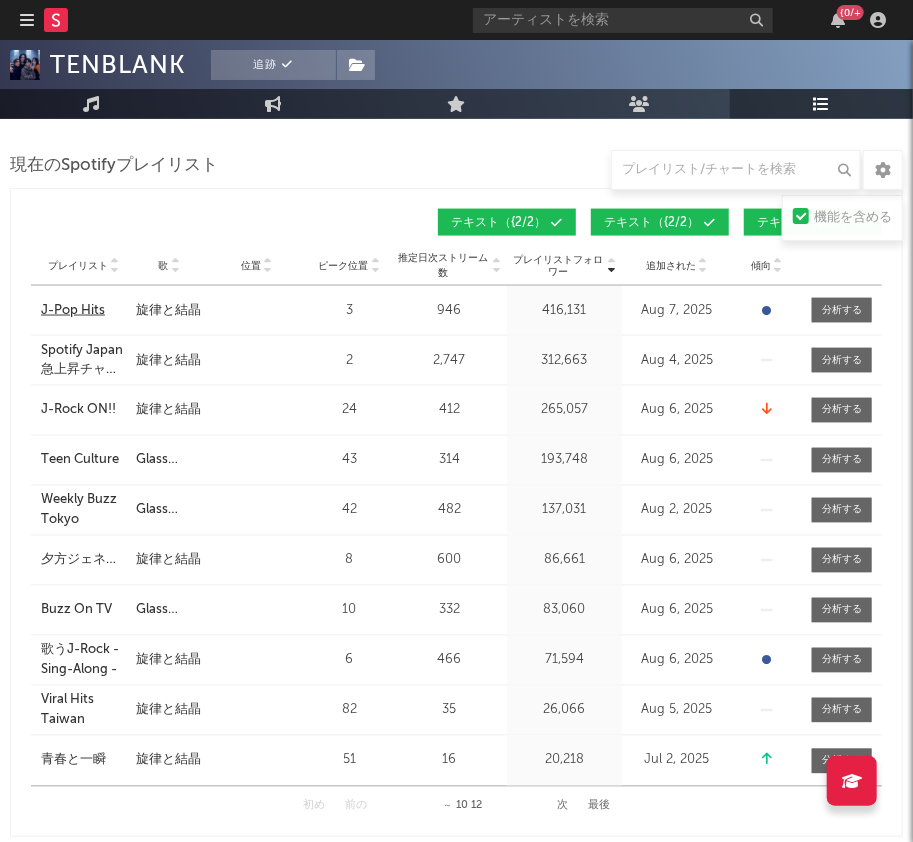 click on "J-Pop Hits" at bounding box center [73, 311] 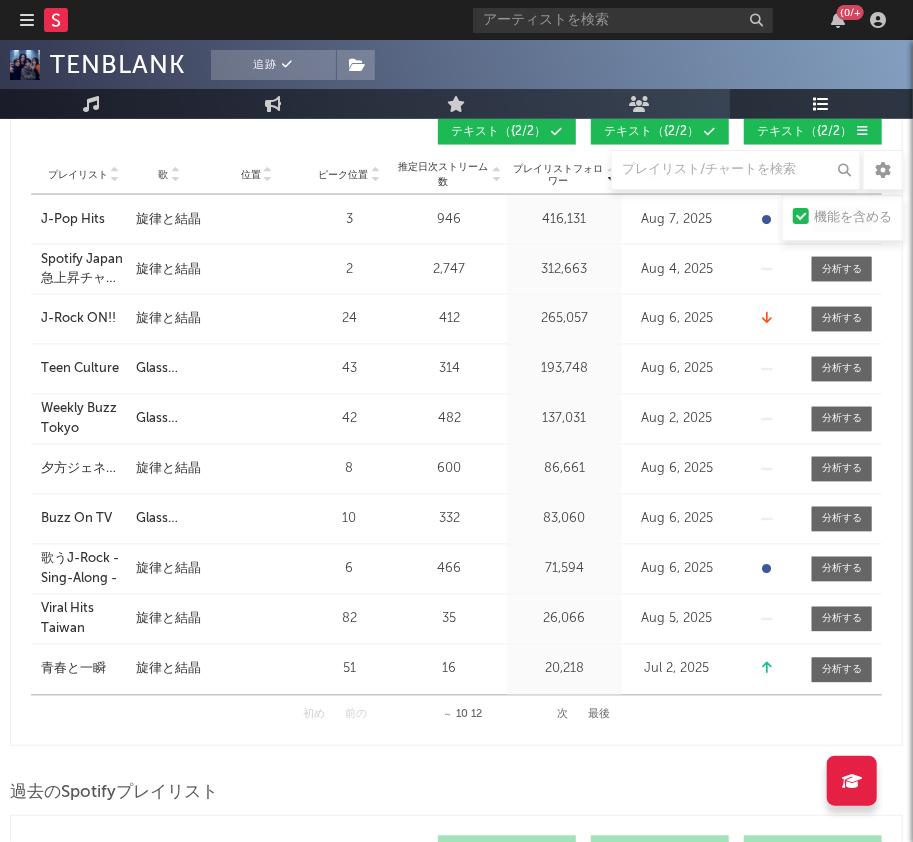 scroll, scrollTop: 1125, scrollLeft: 0, axis: vertical 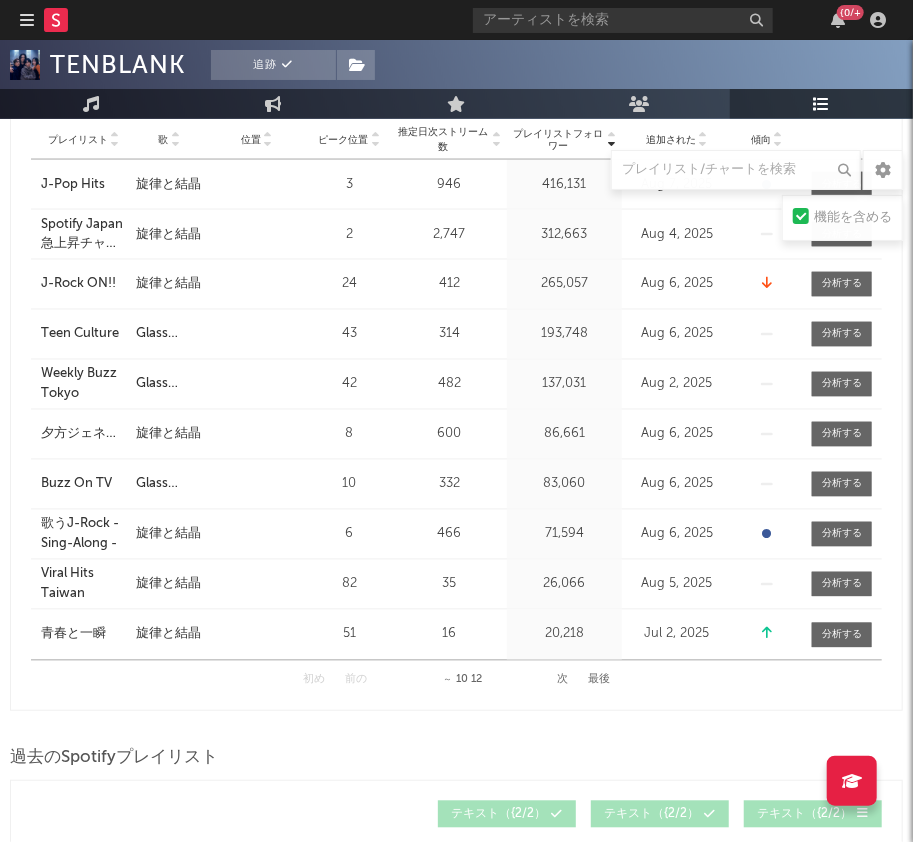 click on "次" at bounding box center (562, 680) 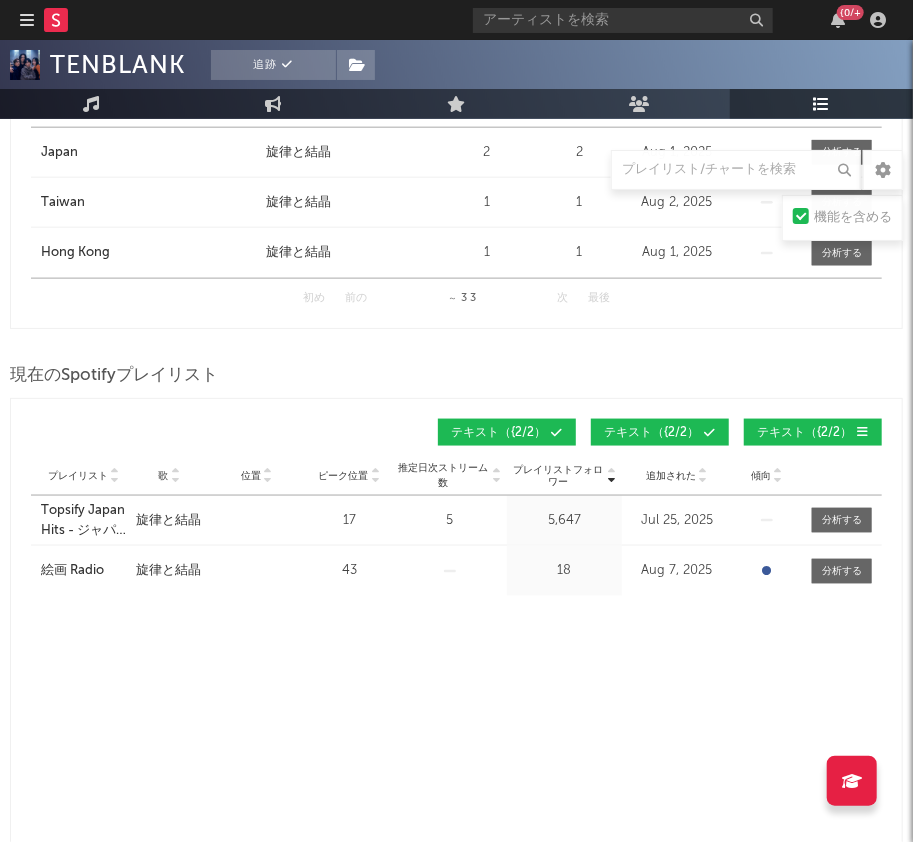 scroll, scrollTop: 750, scrollLeft: 0, axis: vertical 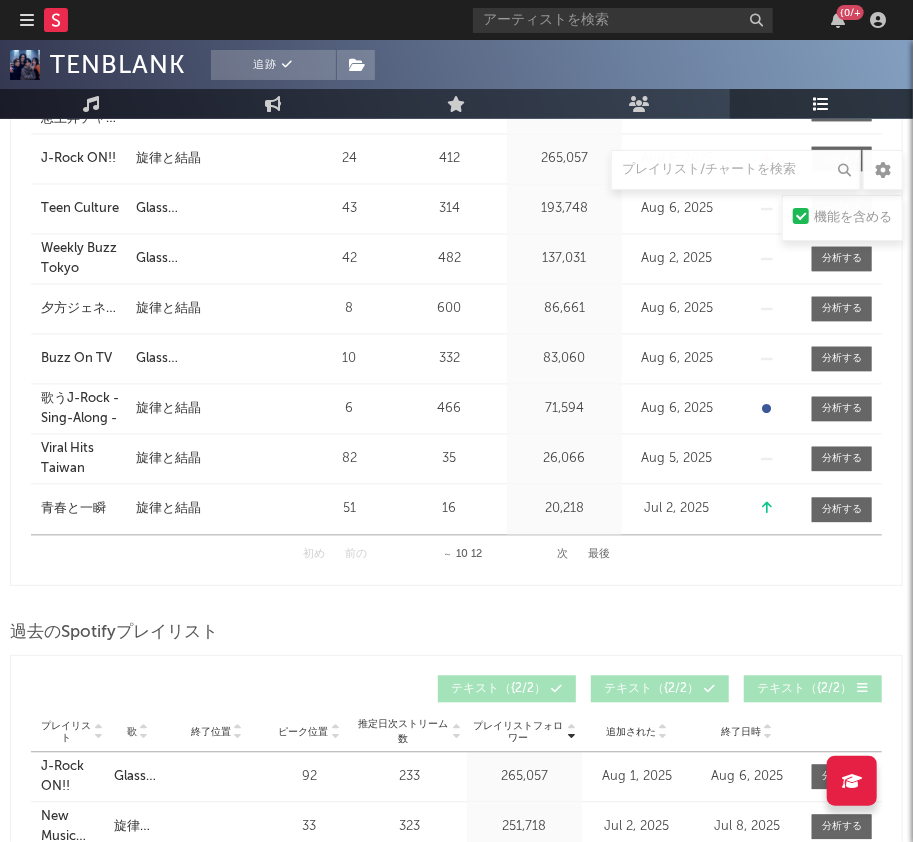 click on "次" at bounding box center (562, 555) 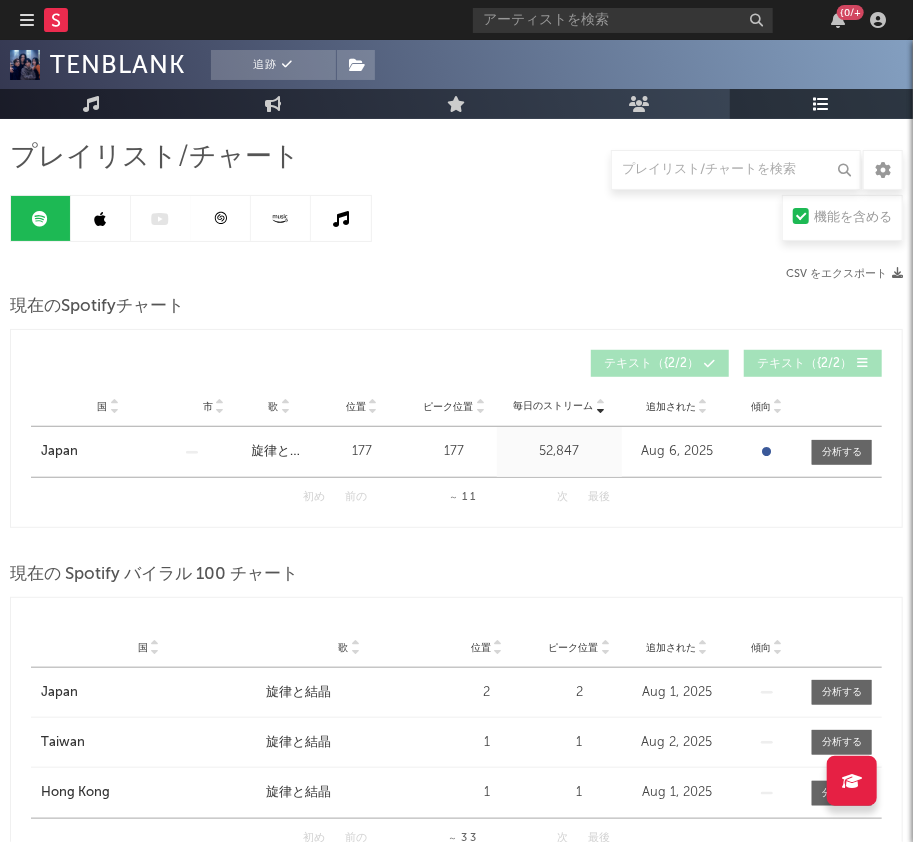 scroll, scrollTop: 0, scrollLeft: 0, axis: both 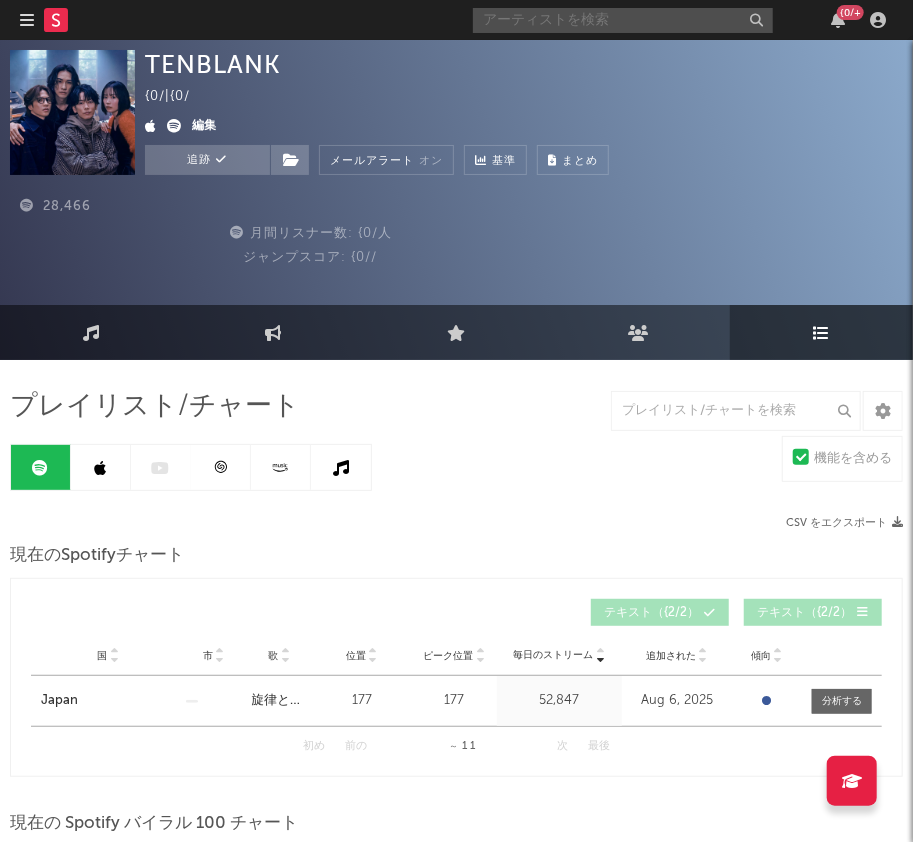 click at bounding box center (623, 20) 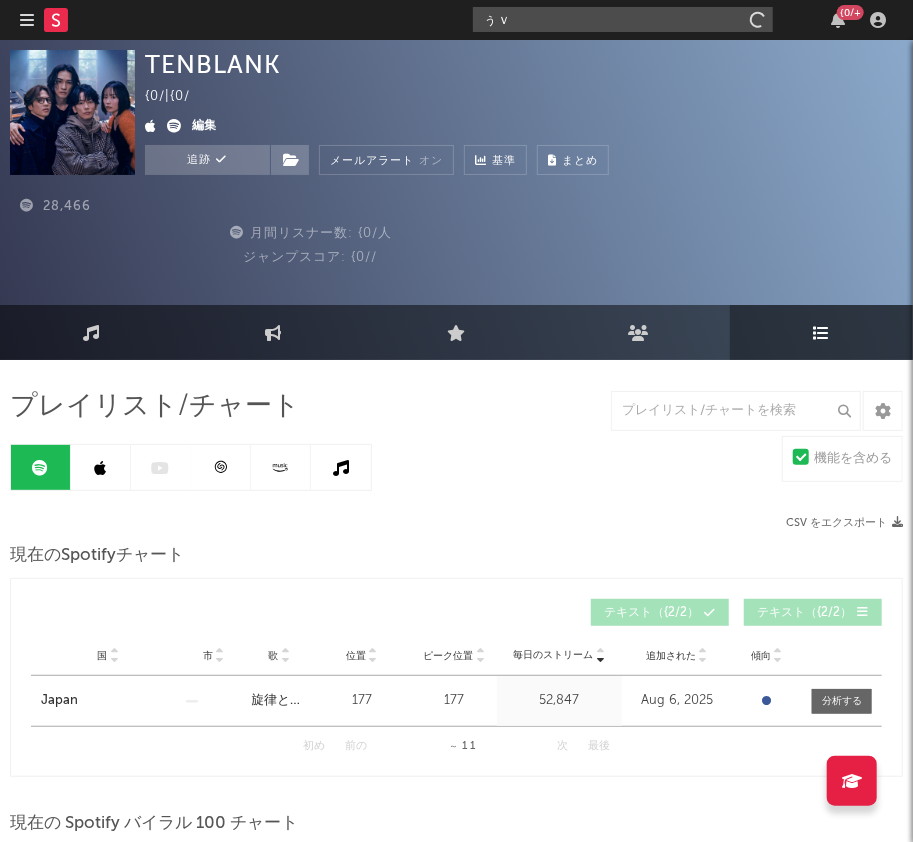 type on "ぅ" 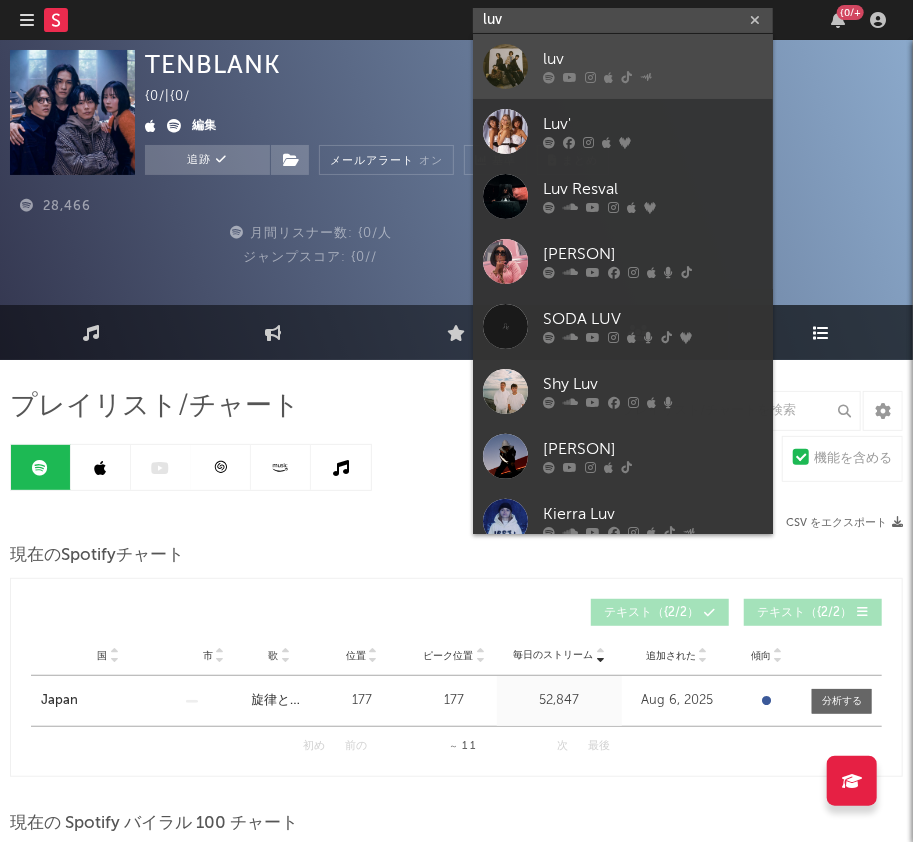 type on "luv" 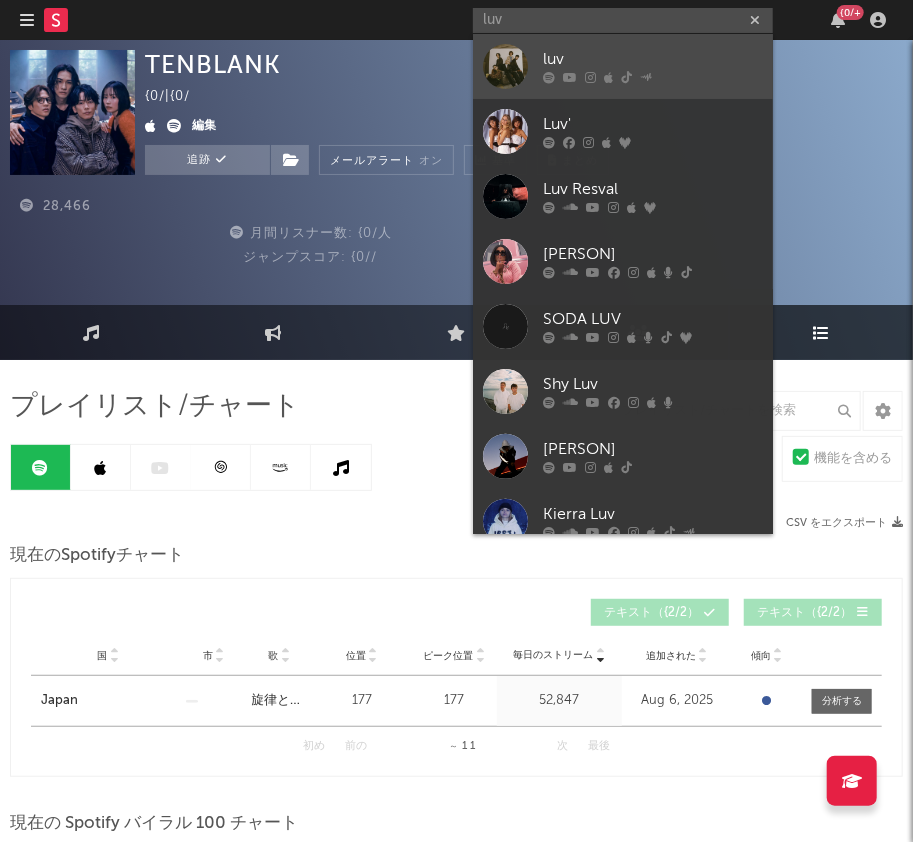 click on "luv" at bounding box center (653, 60) 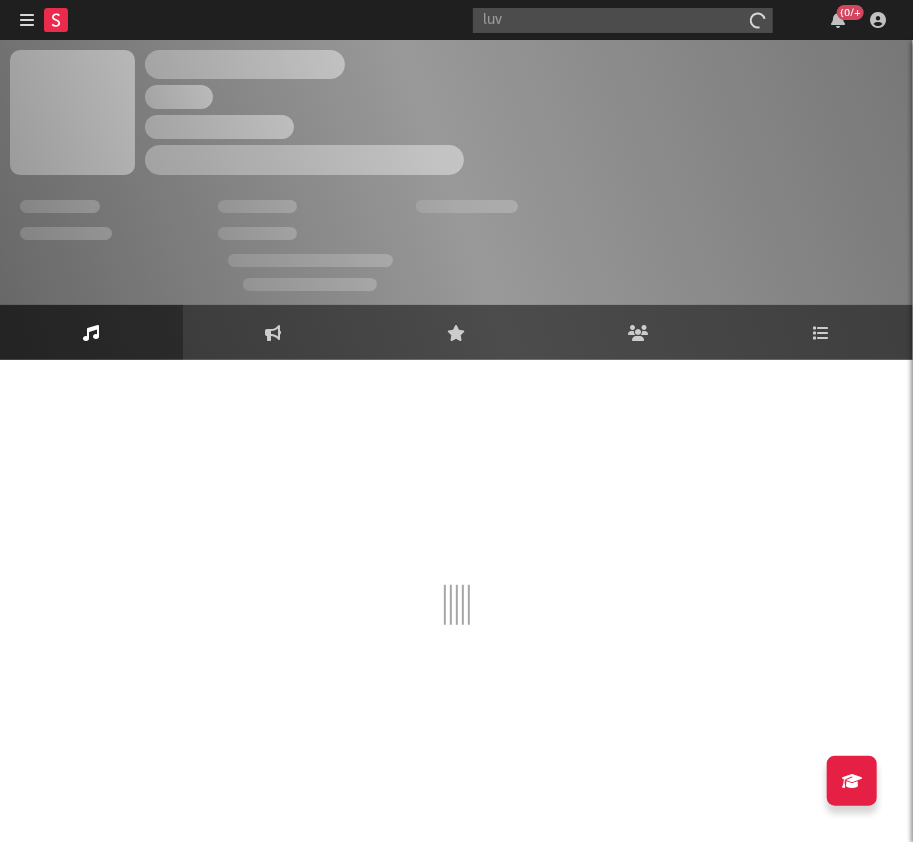 type 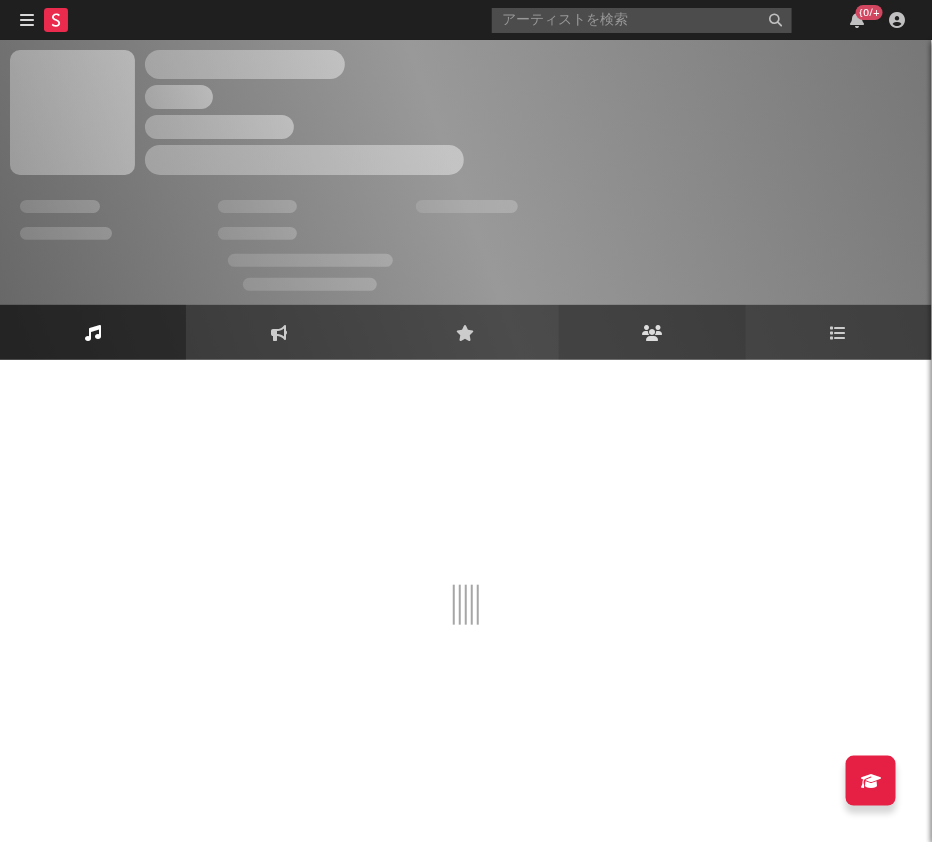 select on "6m" 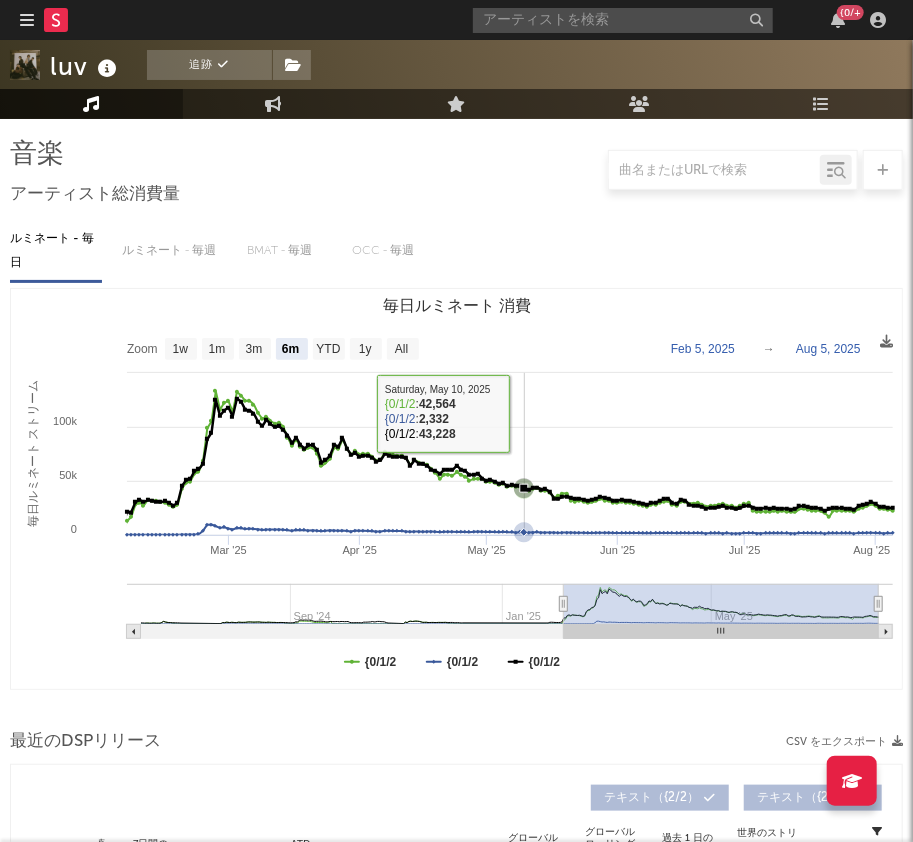 scroll, scrollTop: 249, scrollLeft: 0, axis: vertical 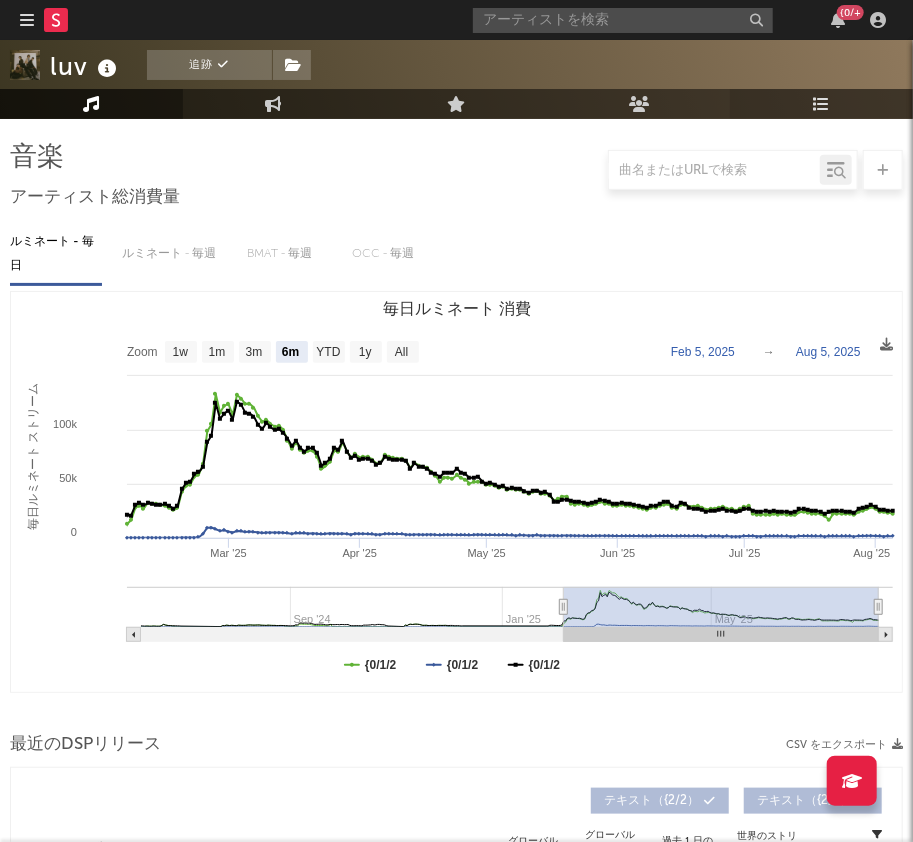click at bounding box center (821, 104) 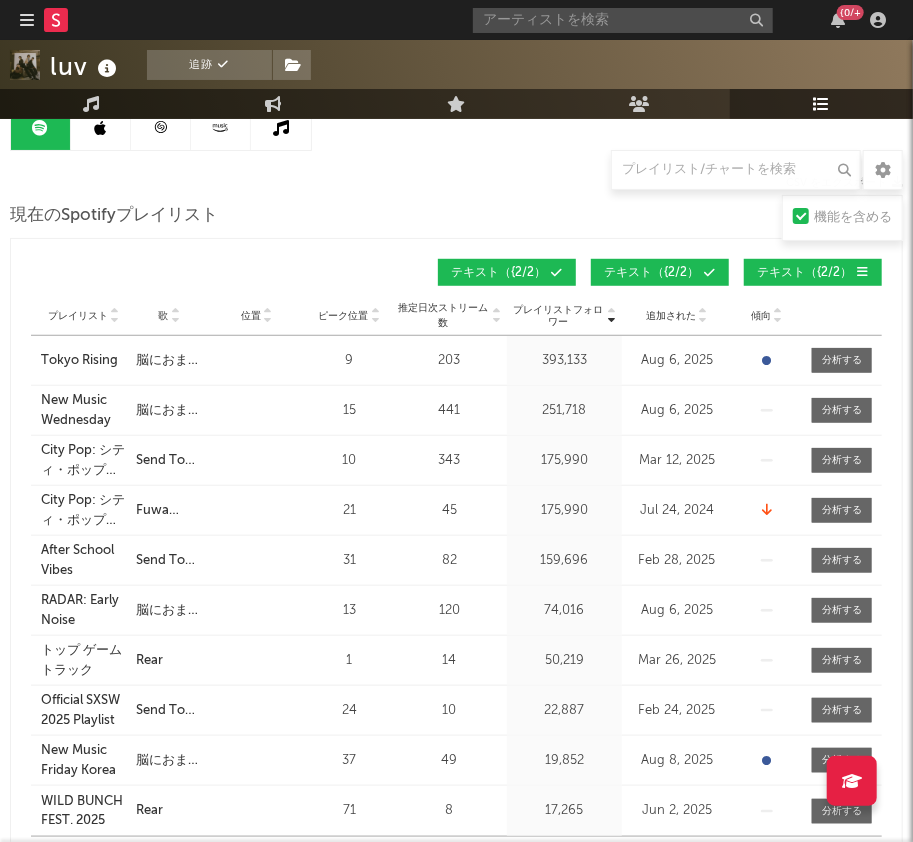 scroll, scrollTop: 249, scrollLeft: 0, axis: vertical 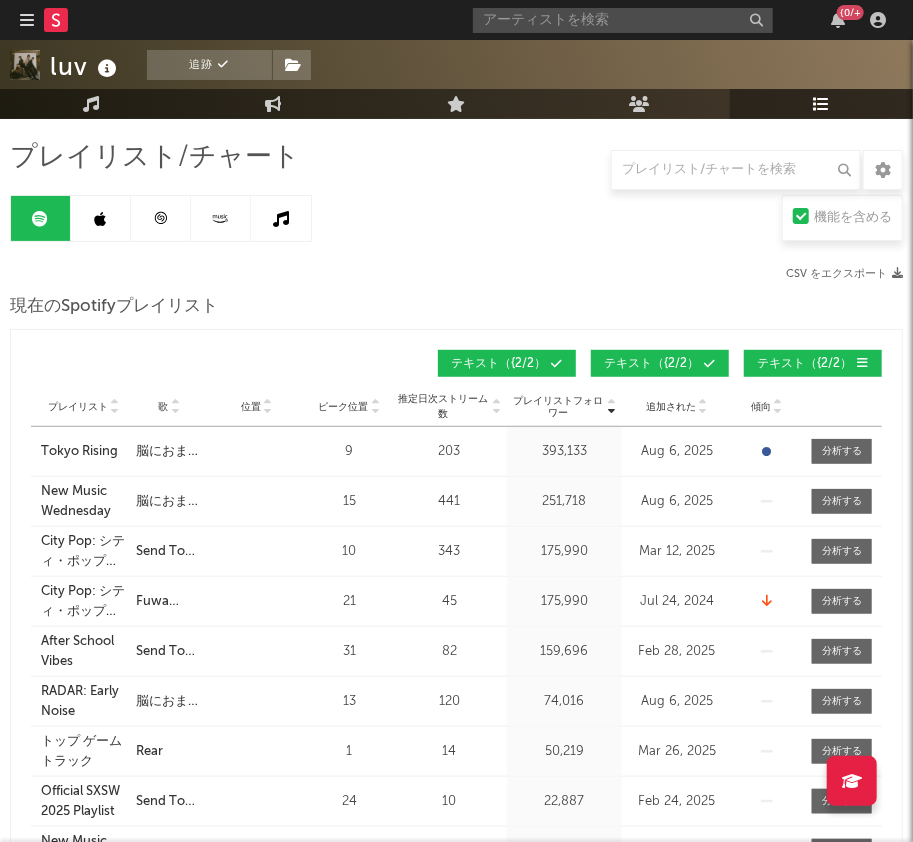 click at bounding box center (175, 411) 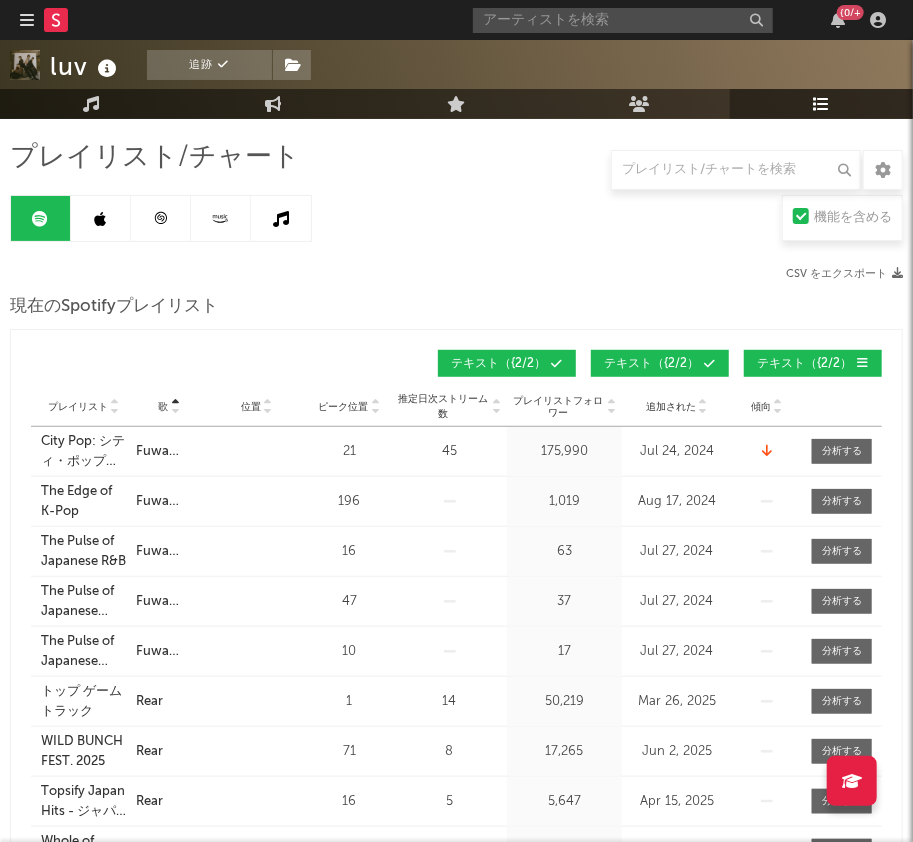 click at bounding box center [175, 403] 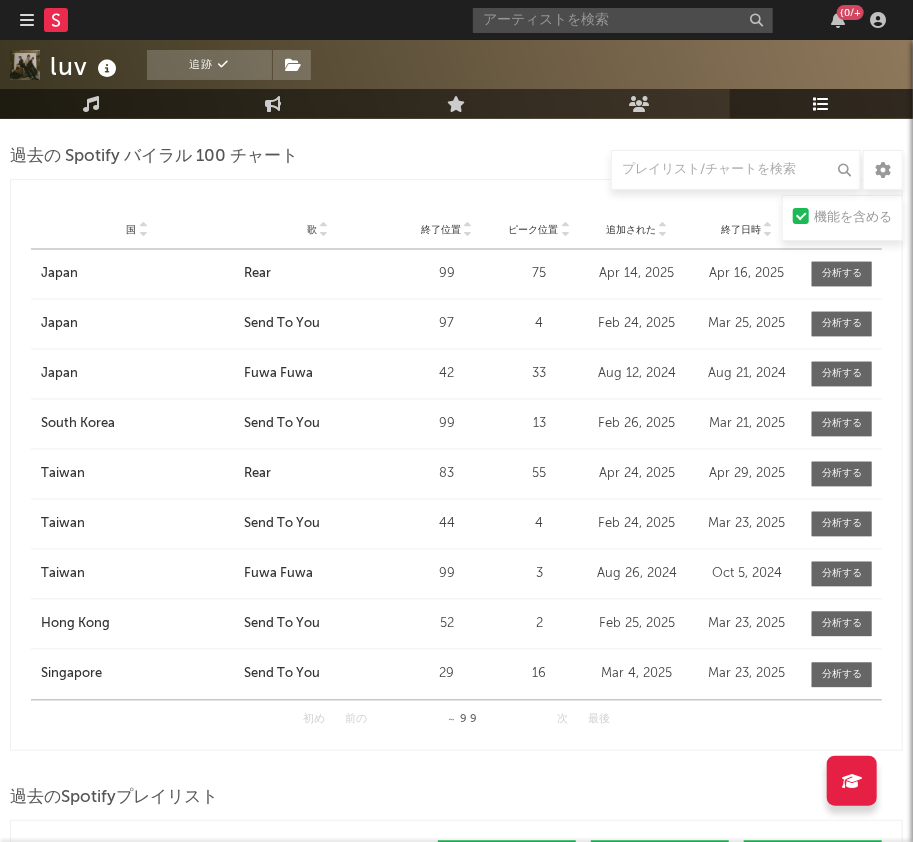 scroll, scrollTop: 1500, scrollLeft: 0, axis: vertical 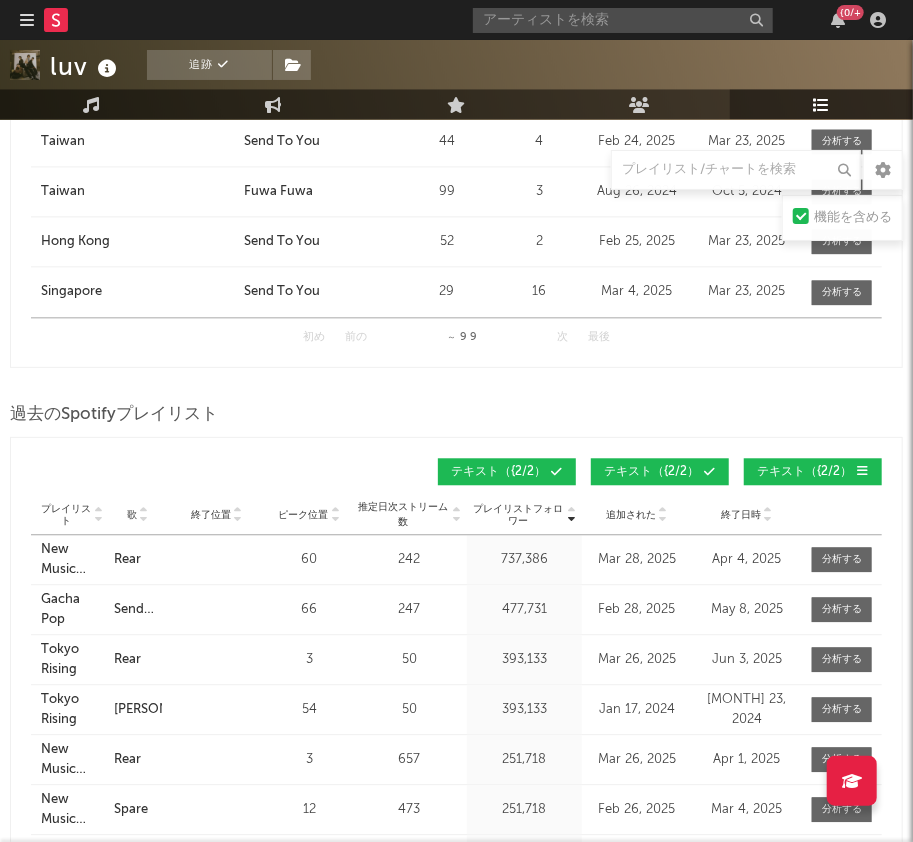 click at bounding box center [144, 519] 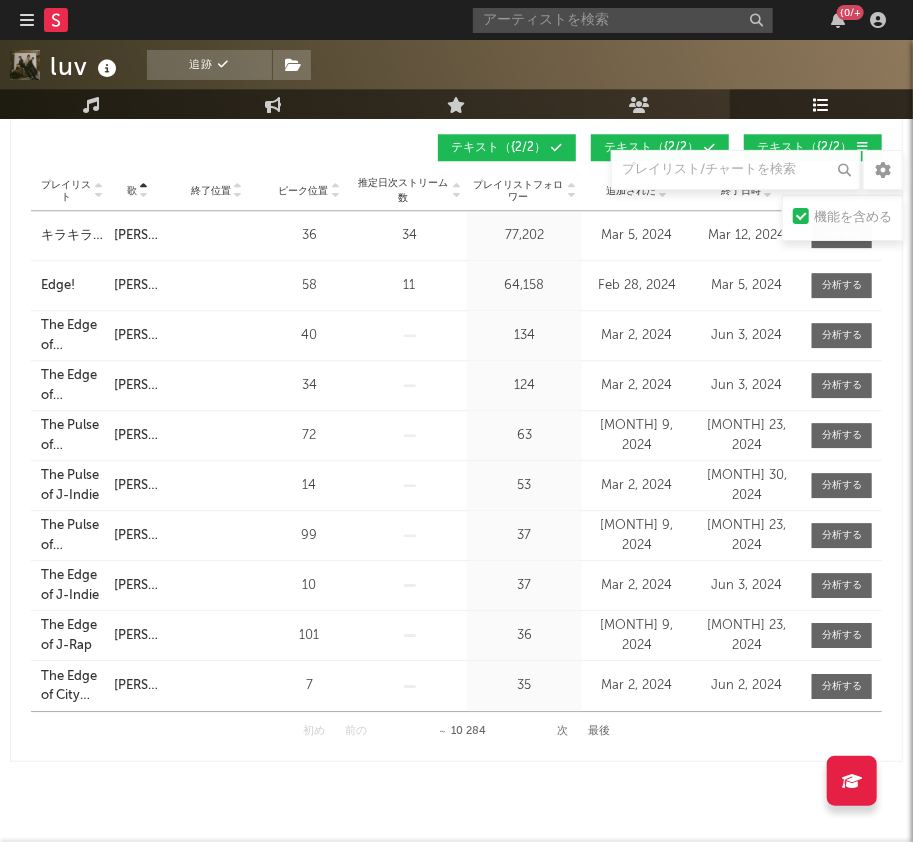 scroll, scrollTop: 1860, scrollLeft: 0, axis: vertical 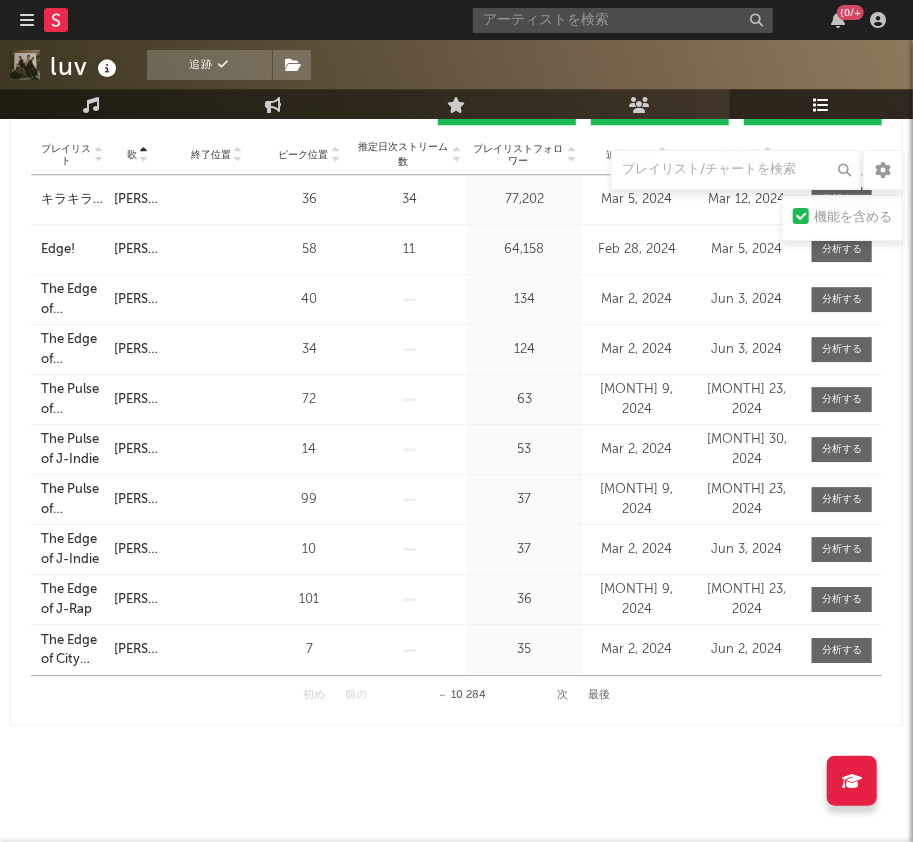 click on "次" at bounding box center (562, 695) 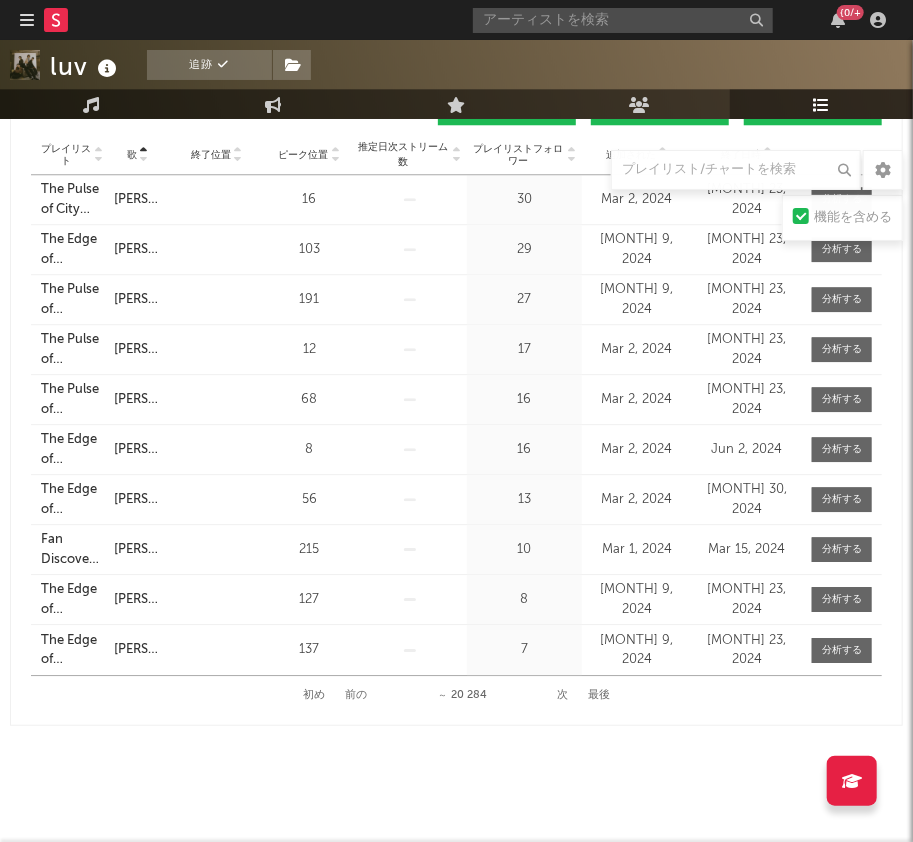 click on "次" at bounding box center (562, 695) 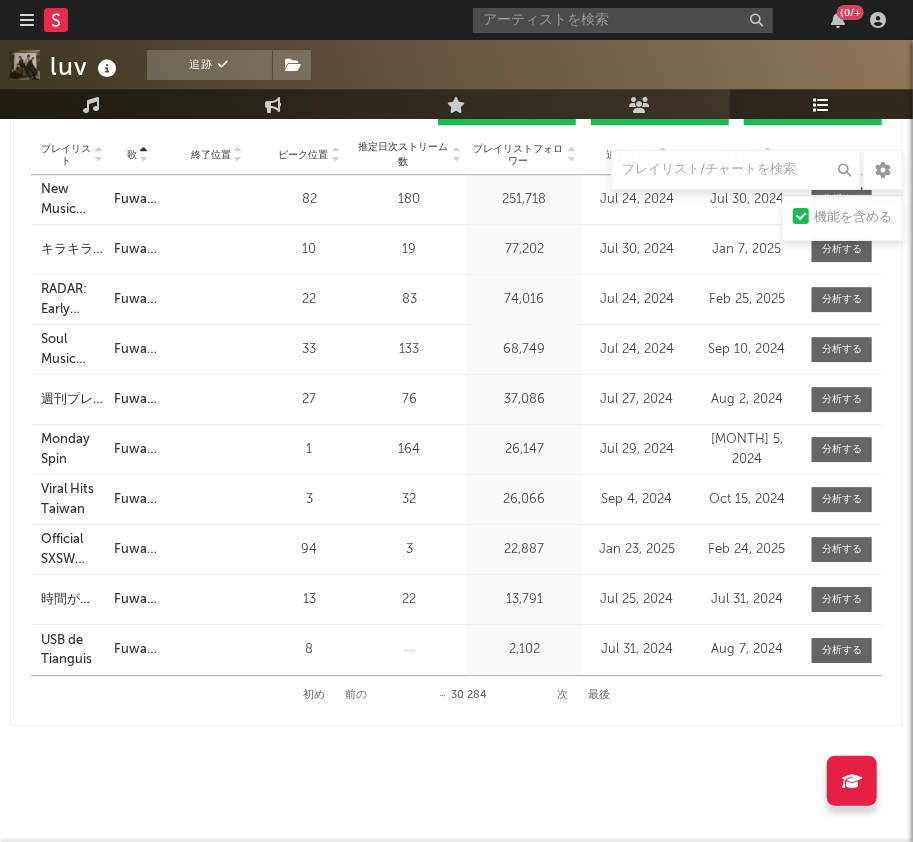 click on "次" at bounding box center [562, 695] 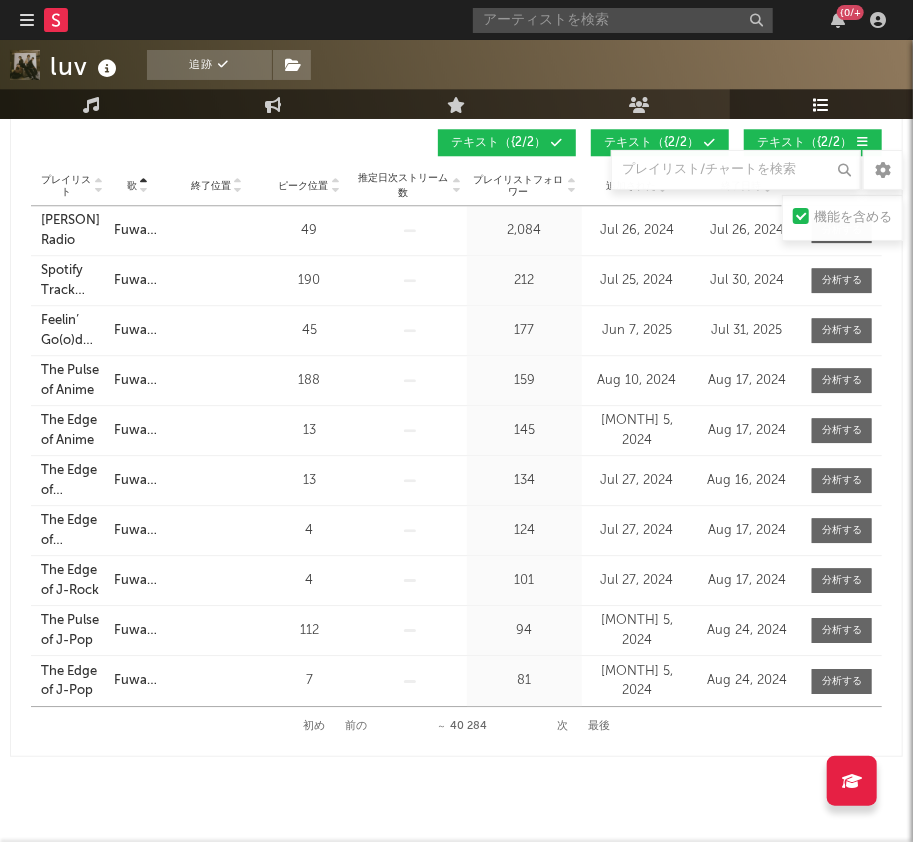 scroll, scrollTop: 1860, scrollLeft: 0, axis: vertical 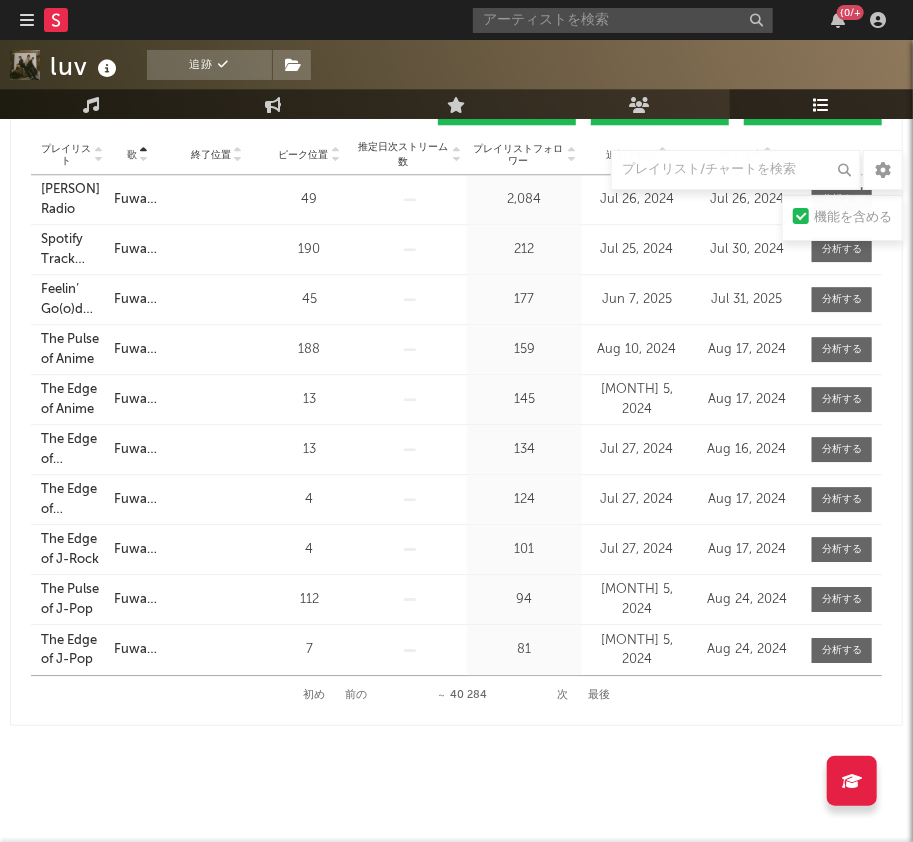 click on "次" at bounding box center (562, 695) 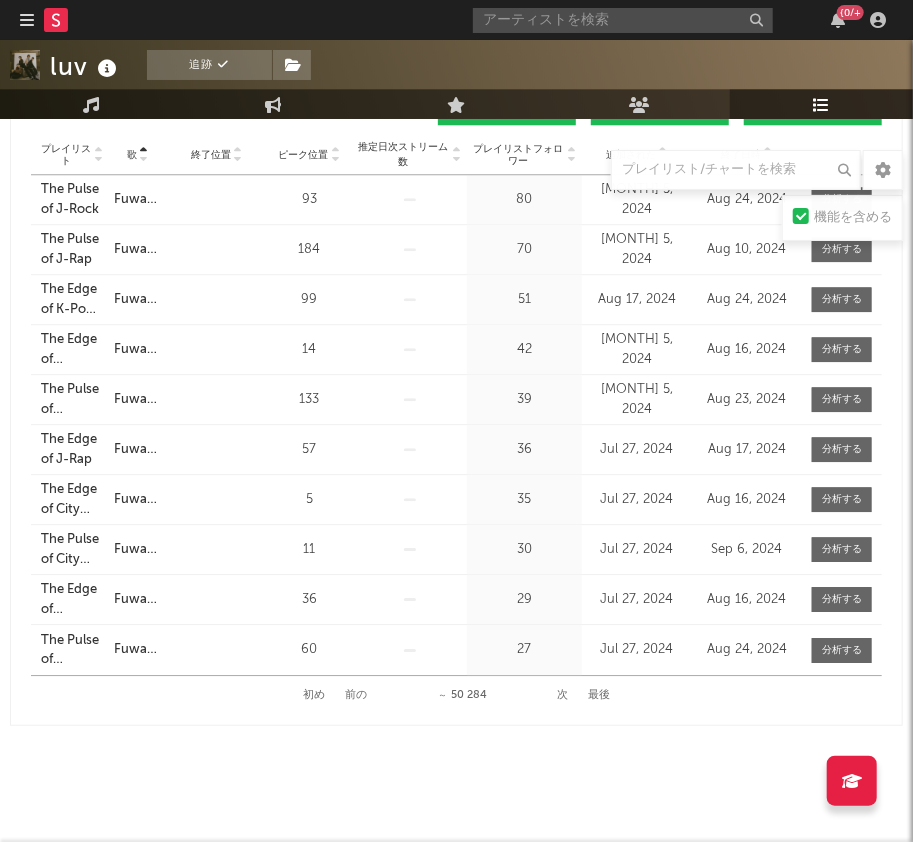 click on "次" at bounding box center (562, 695) 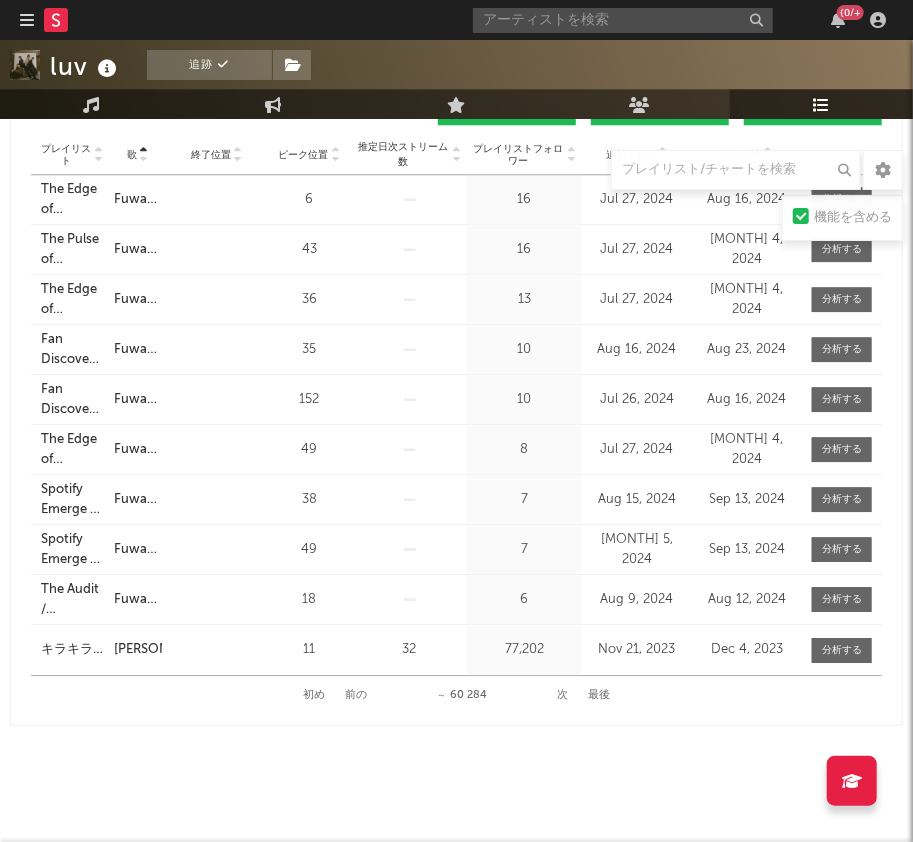 click on "次" at bounding box center [562, 695] 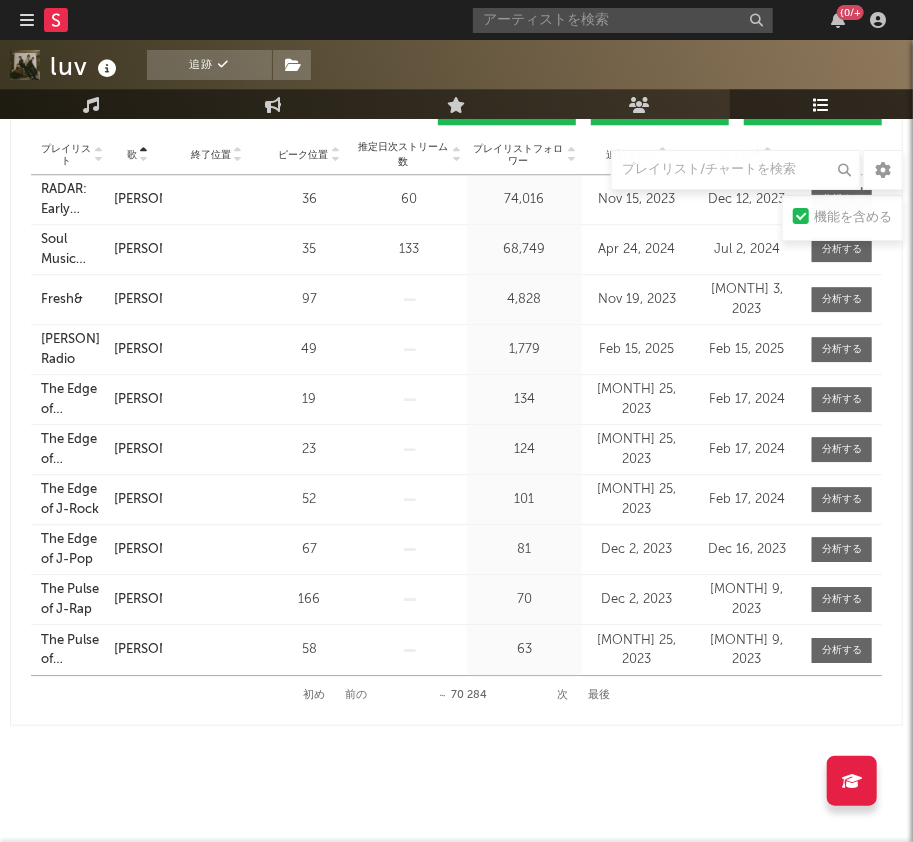 click on "次" at bounding box center [562, 695] 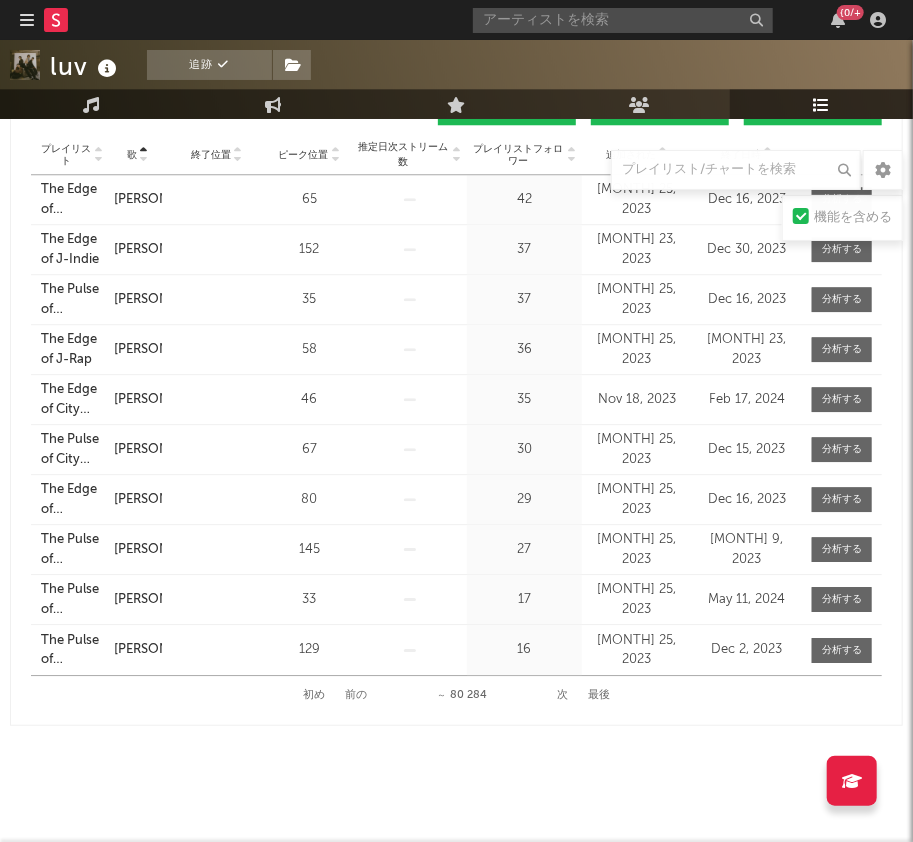 click on "次" at bounding box center [562, 695] 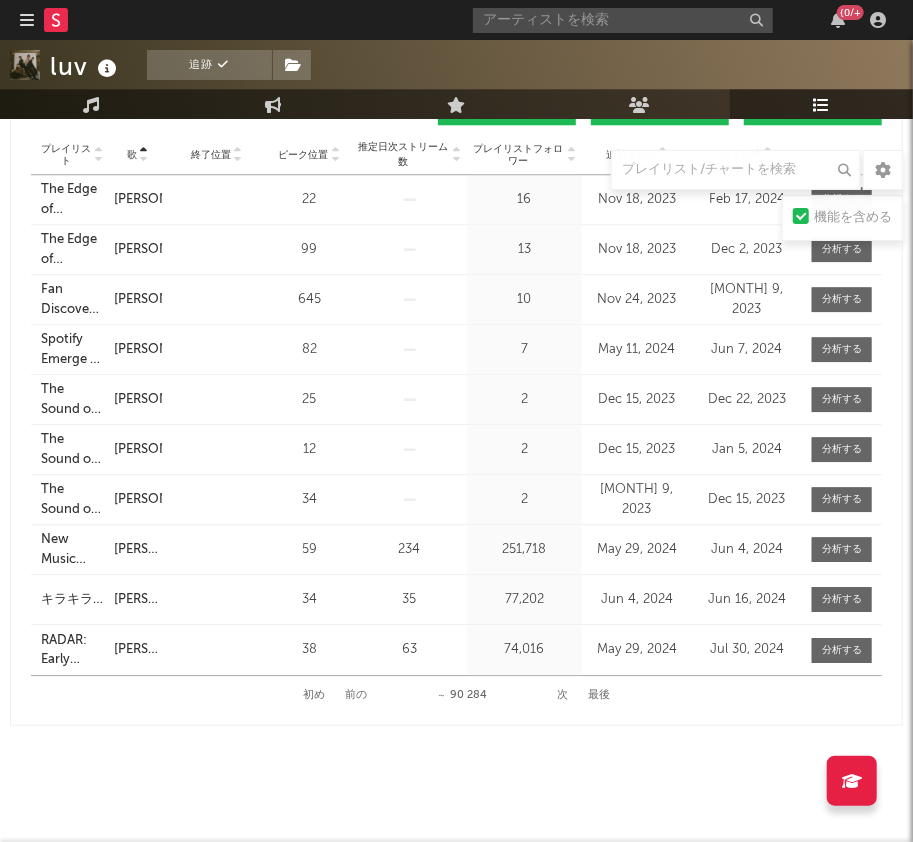 click on "次" at bounding box center [562, 695] 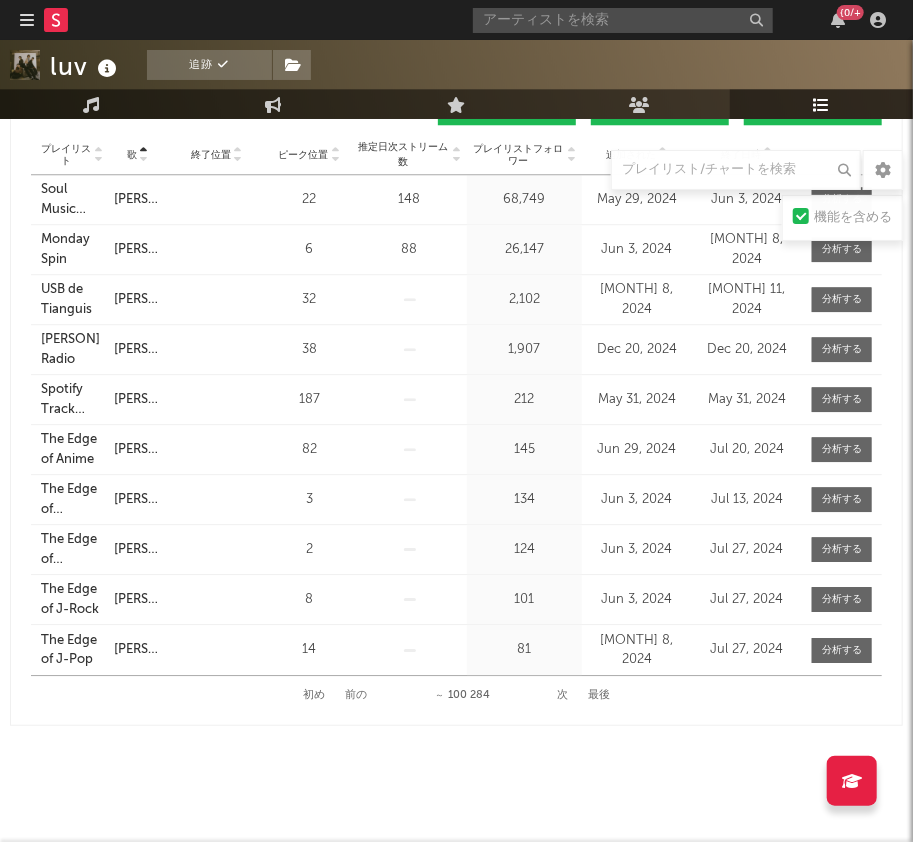 click on "次" at bounding box center [562, 695] 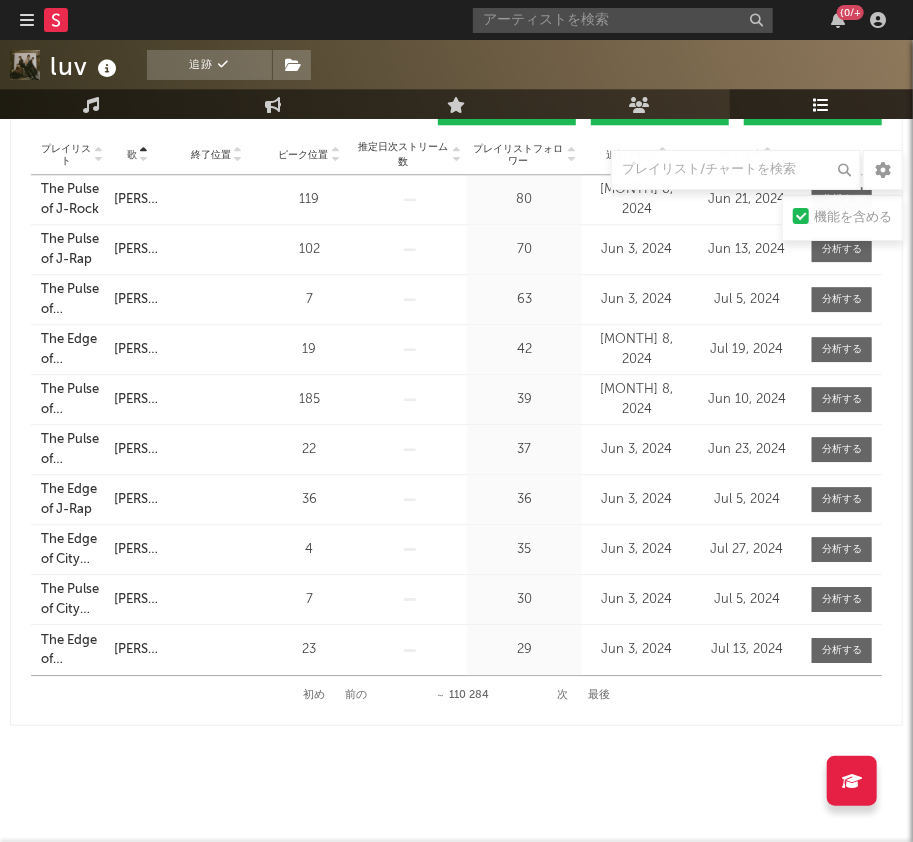 click on "次" at bounding box center [562, 695] 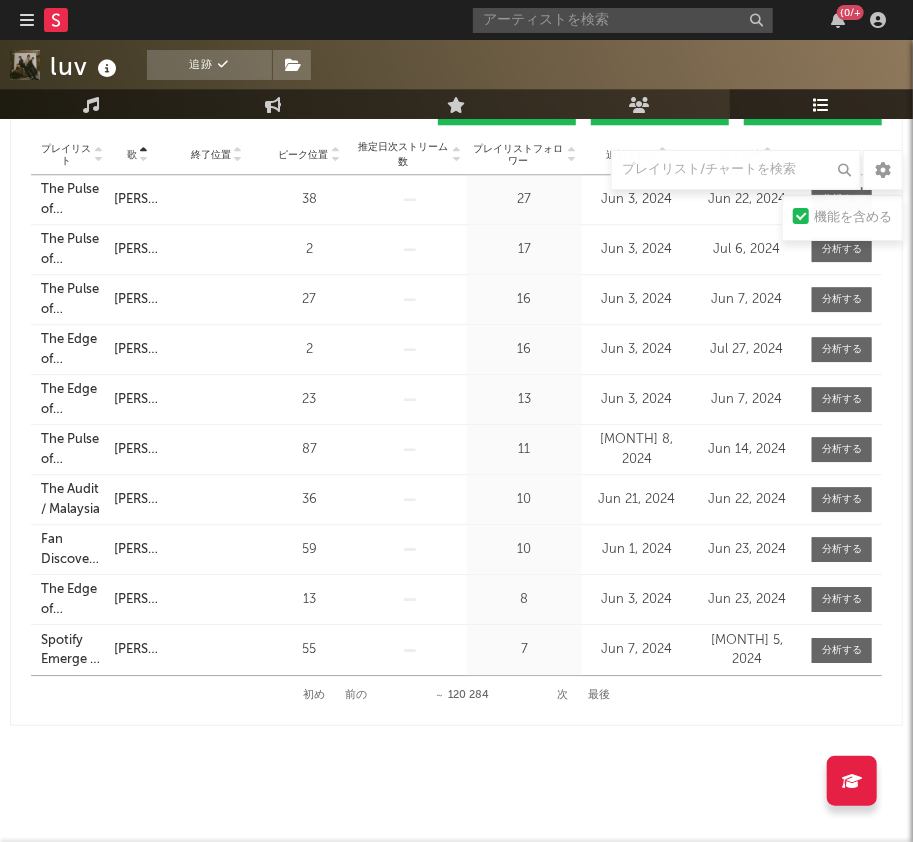 click on "次" at bounding box center [562, 695] 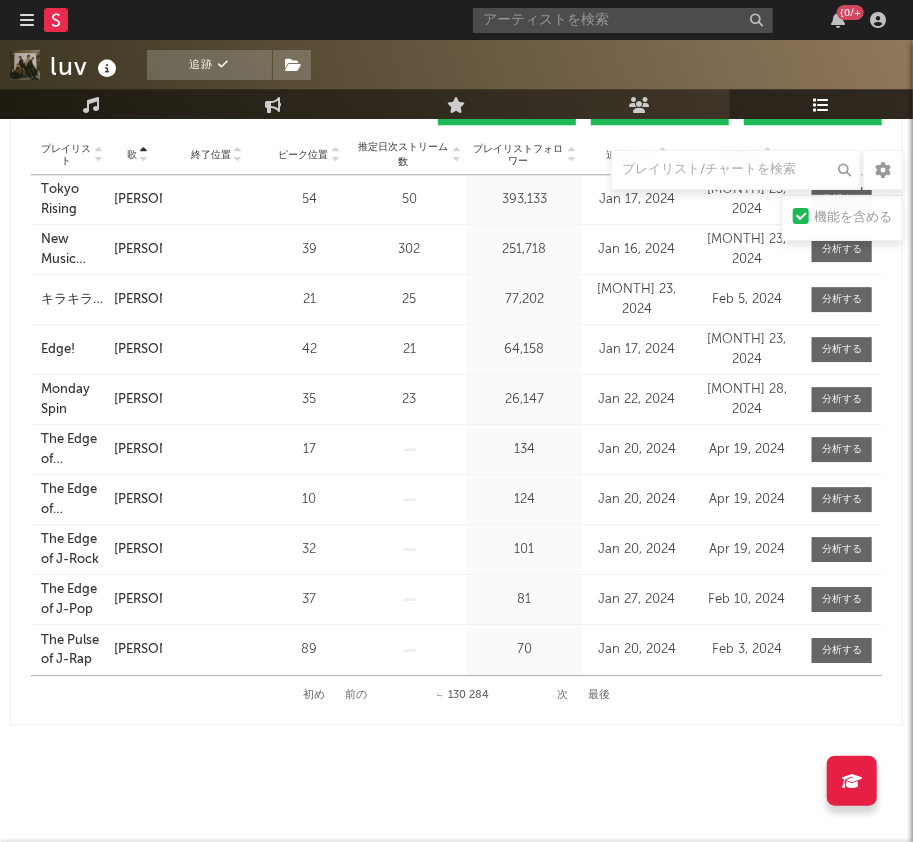 click on "次" at bounding box center (562, 695) 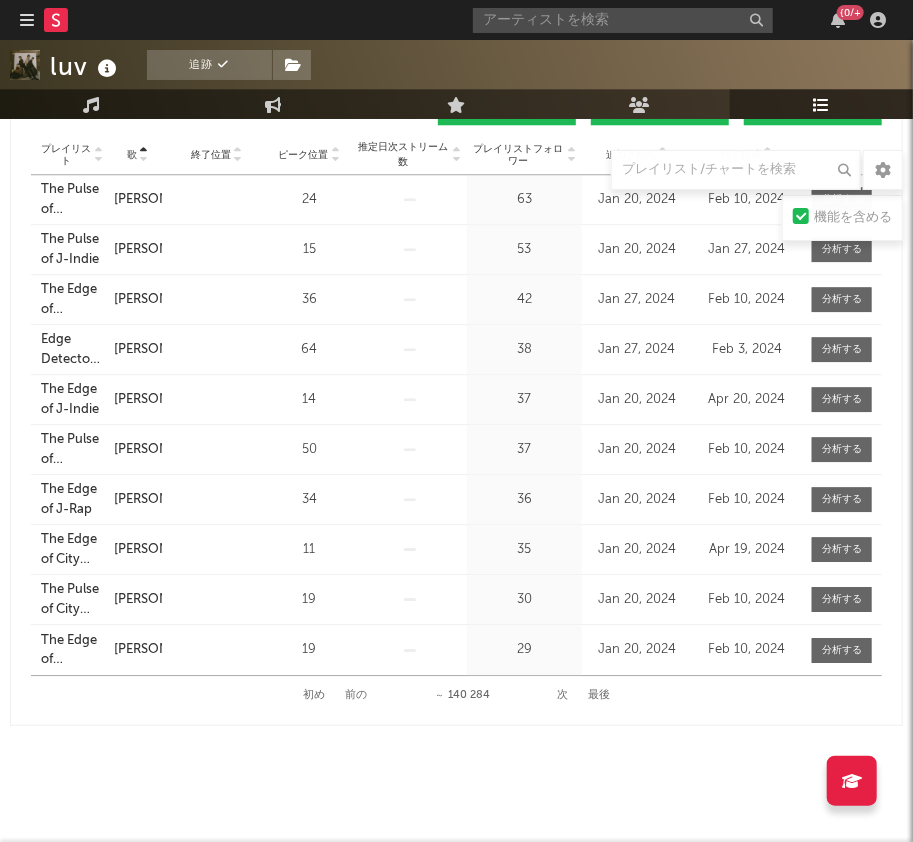 click on "次" at bounding box center [562, 695] 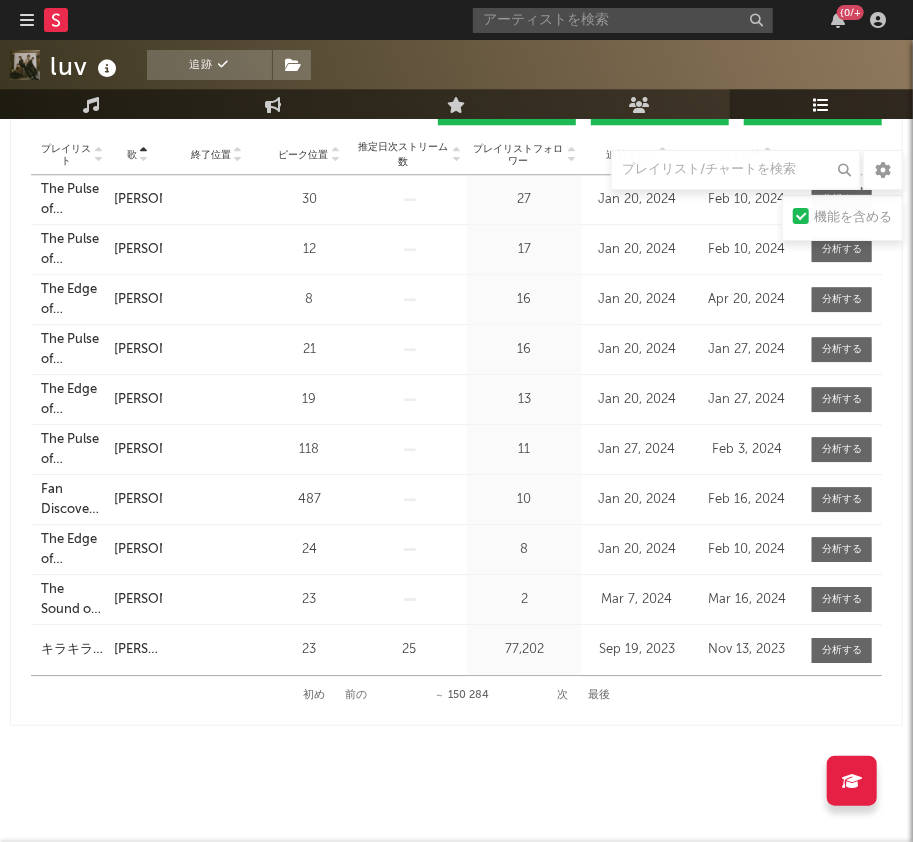 click on "次" at bounding box center [562, 695] 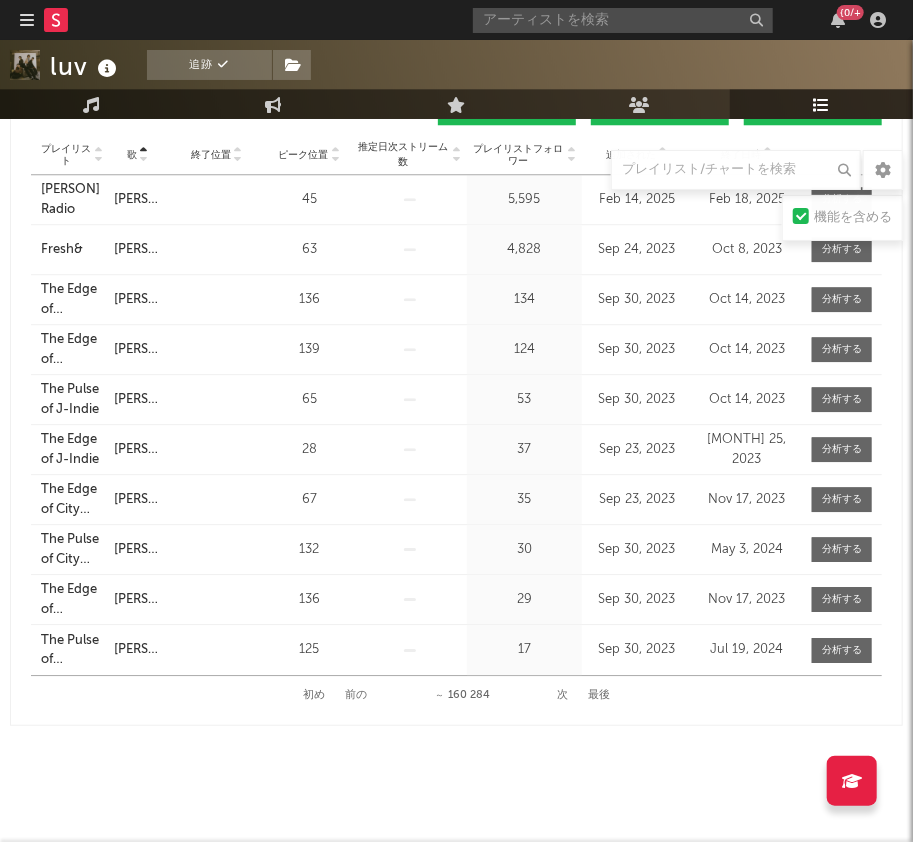 click on "次" at bounding box center (562, 695) 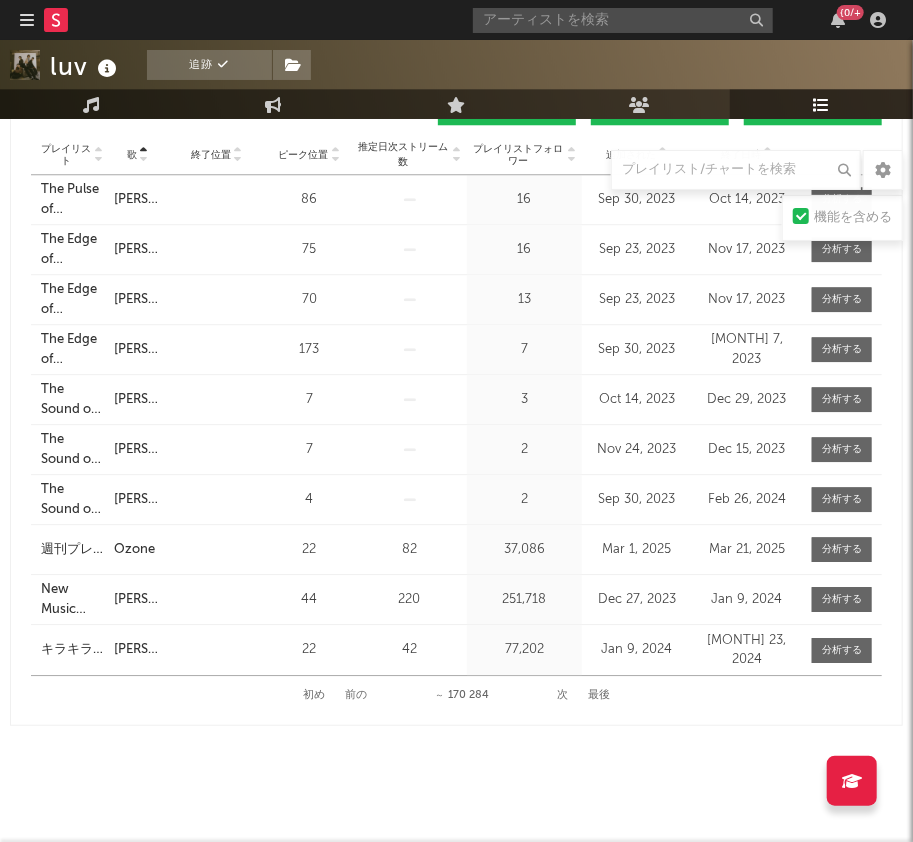 click on "次" at bounding box center [562, 695] 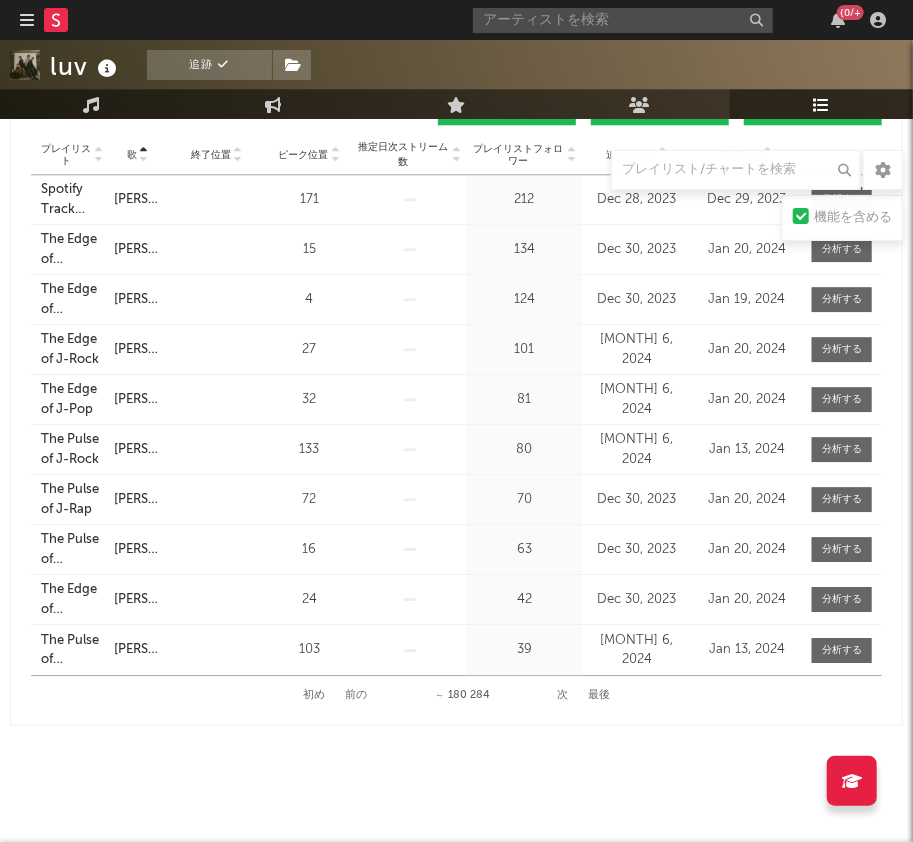 click on "次" at bounding box center (562, 695) 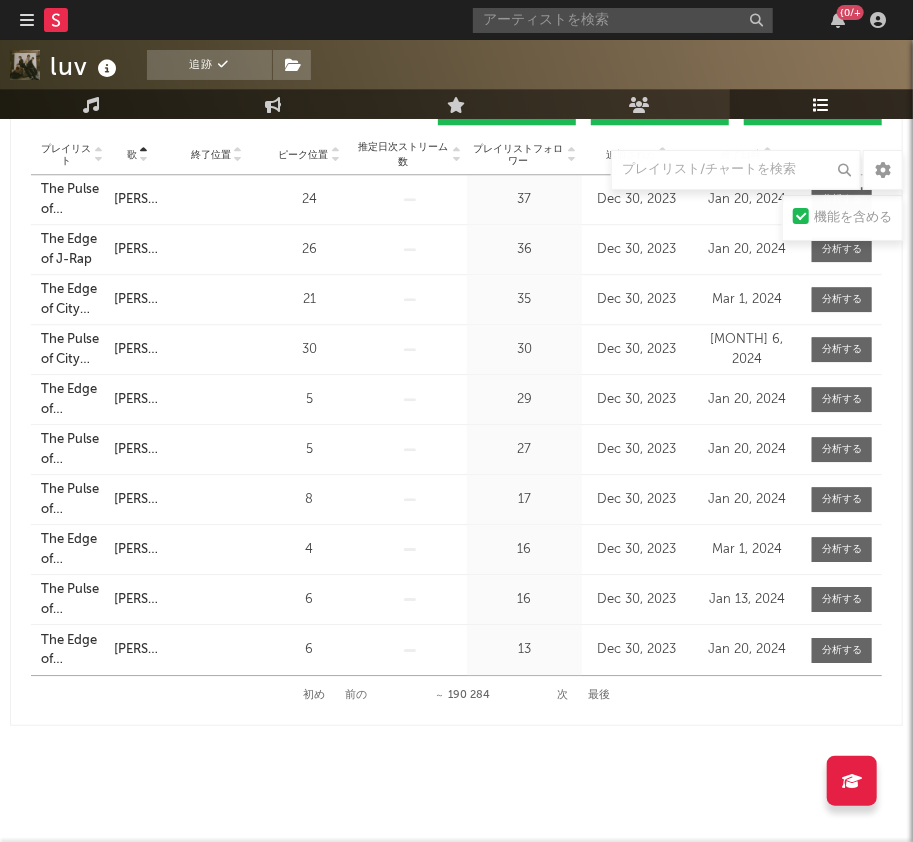 click on "次" at bounding box center [562, 695] 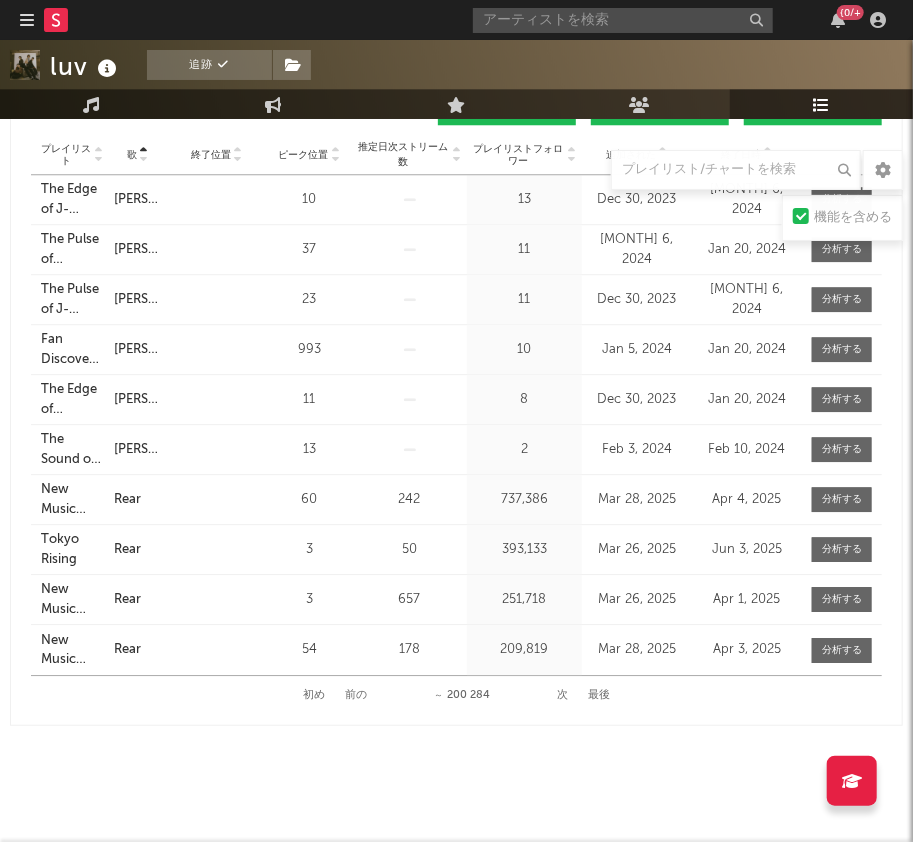 click on "次" at bounding box center (562, 695) 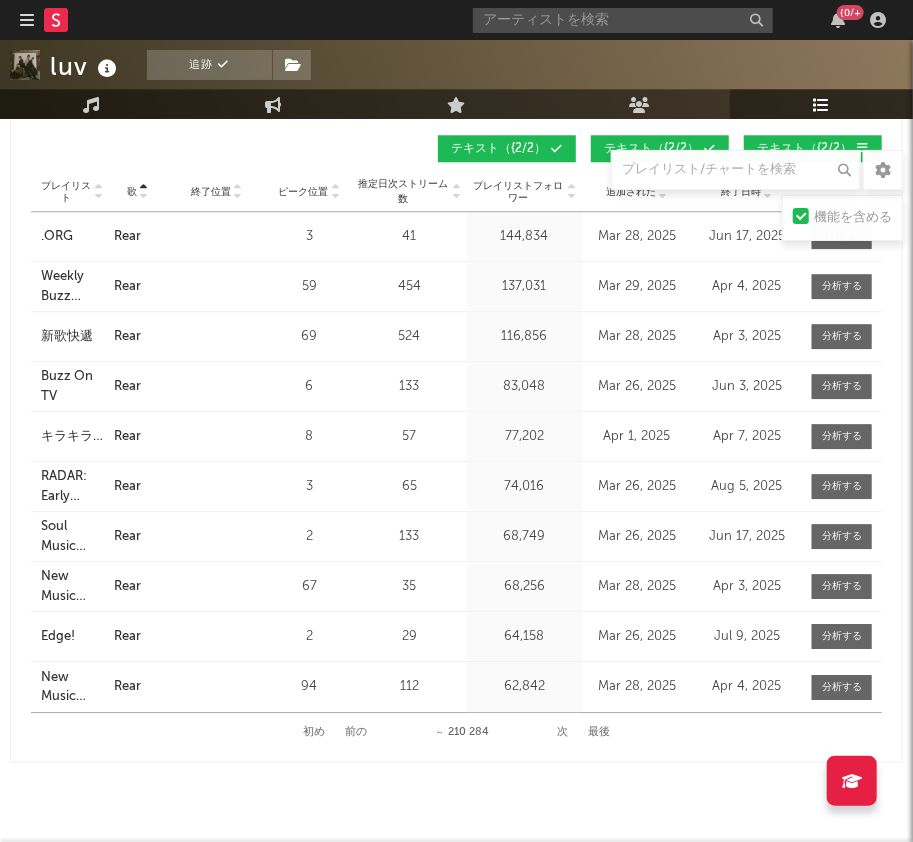 scroll, scrollTop: 1860, scrollLeft: 0, axis: vertical 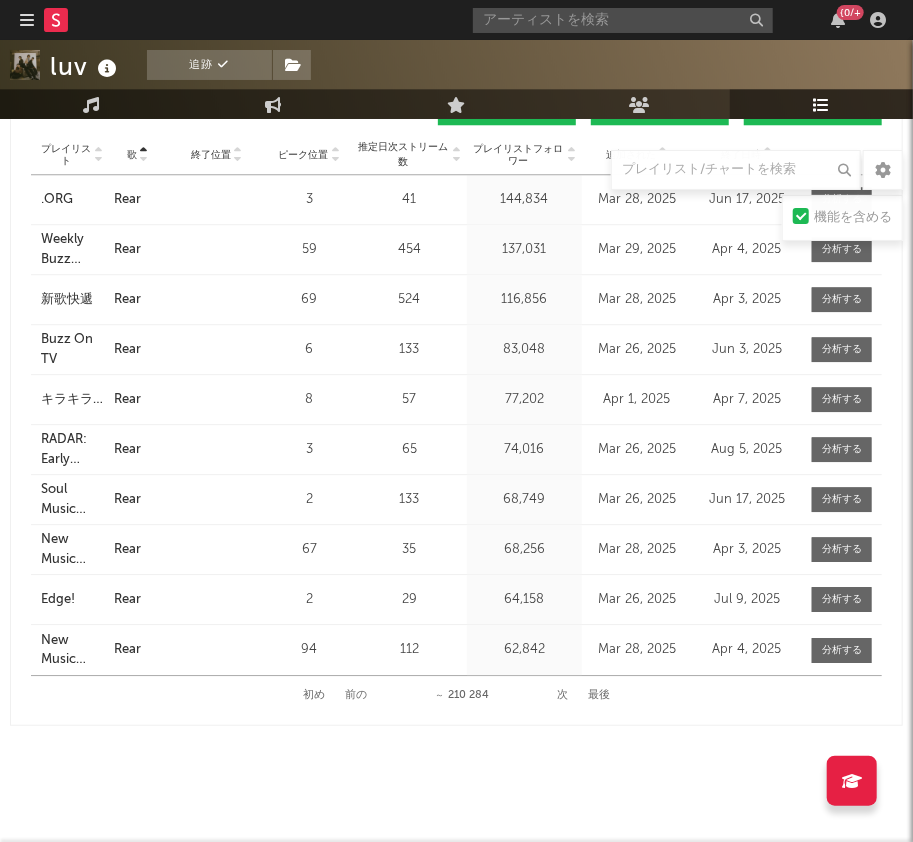 click on "次" at bounding box center (562, 695) 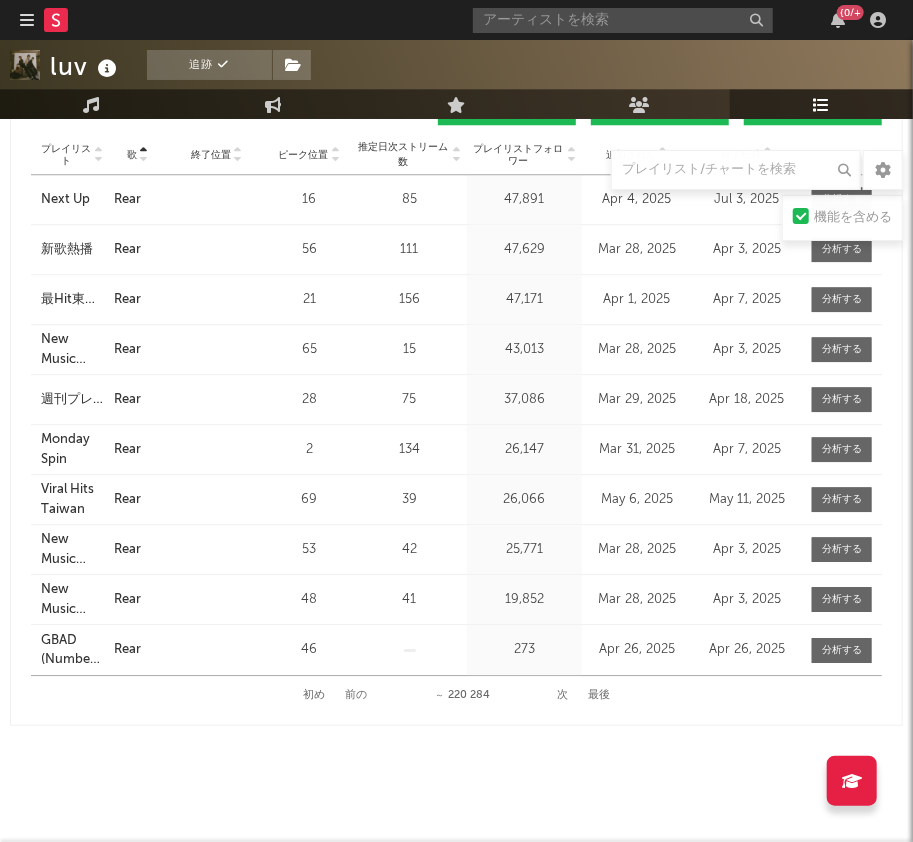click on "次" at bounding box center (562, 695) 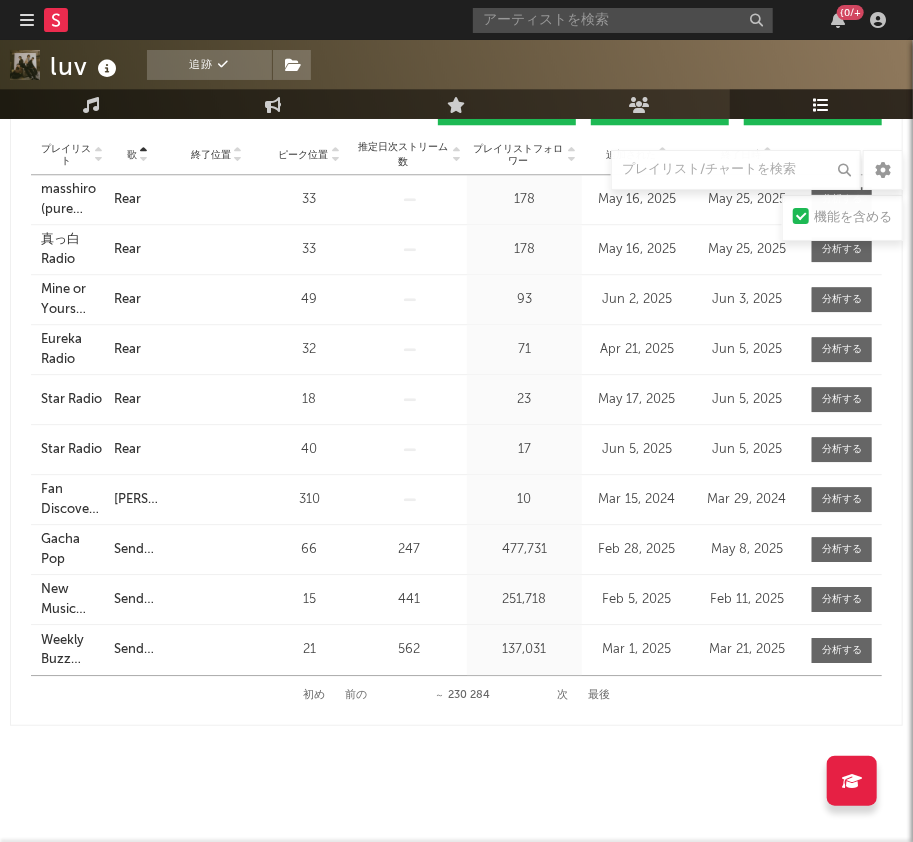 click on "前の" at bounding box center [356, 695] 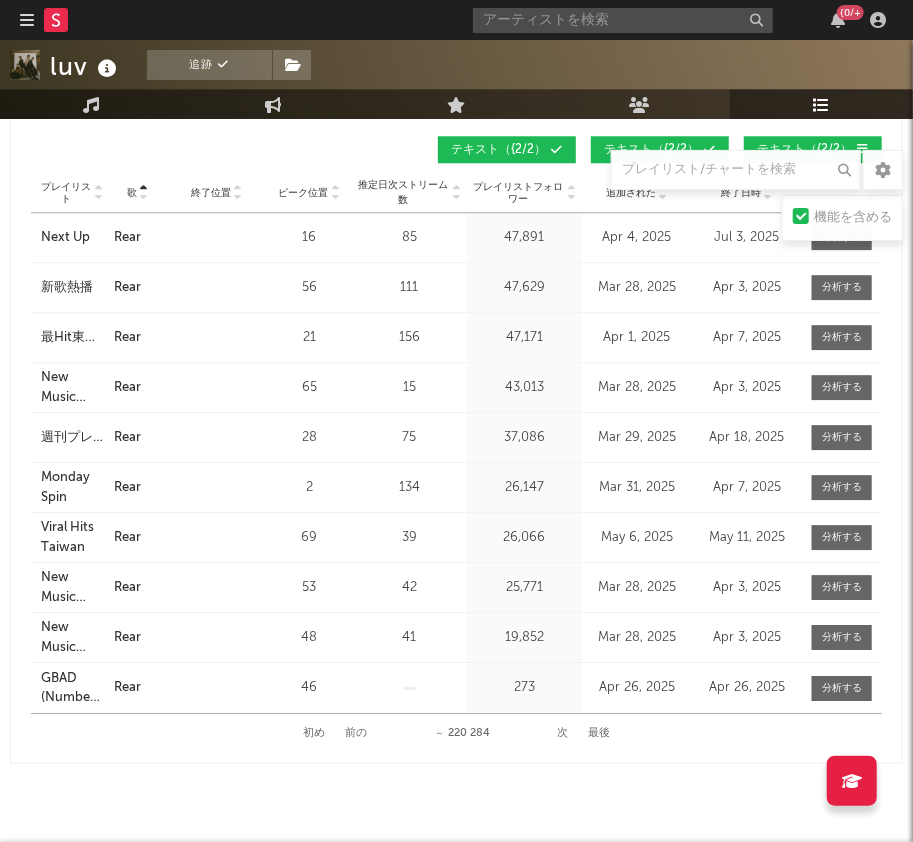 scroll, scrollTop: 1860, scrollLeft: 0, axis: vertical 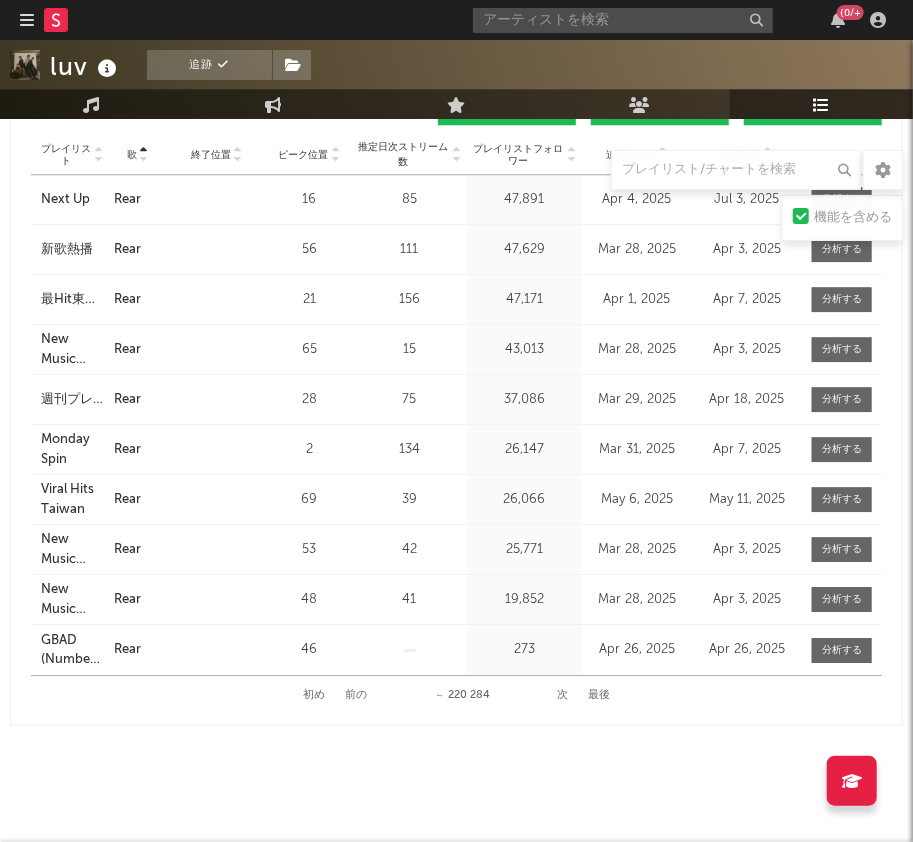 click on "前の" at bounding box center [356, 695] 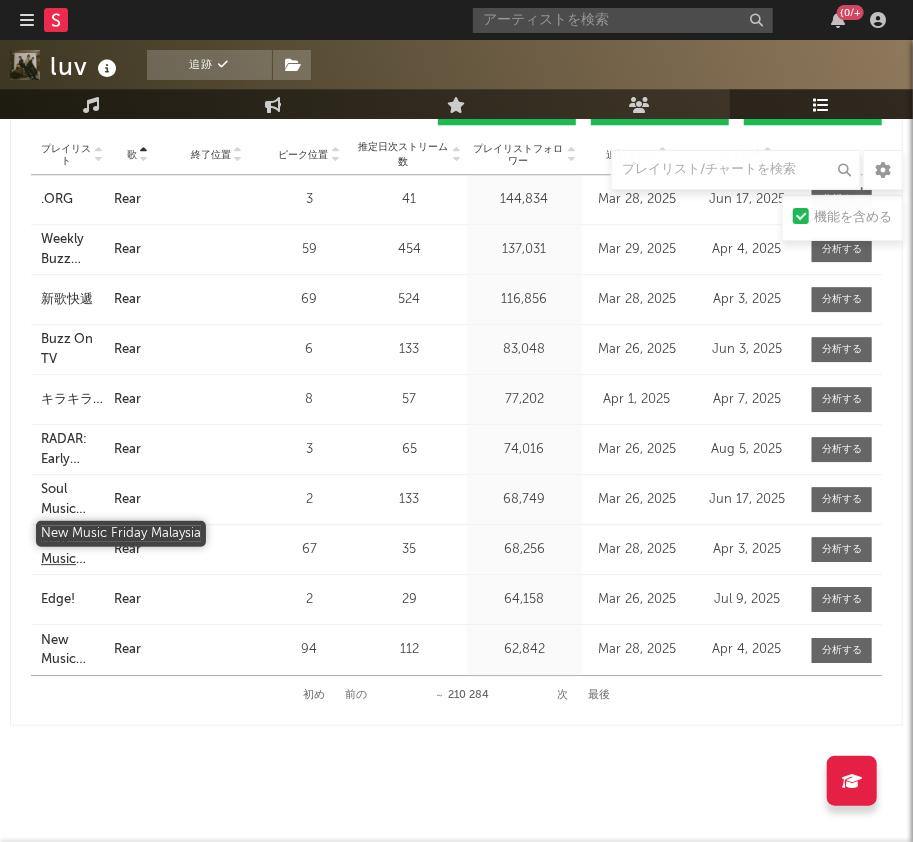 click on "New Music Friday Malaysia" at bounding box center [72, 549] 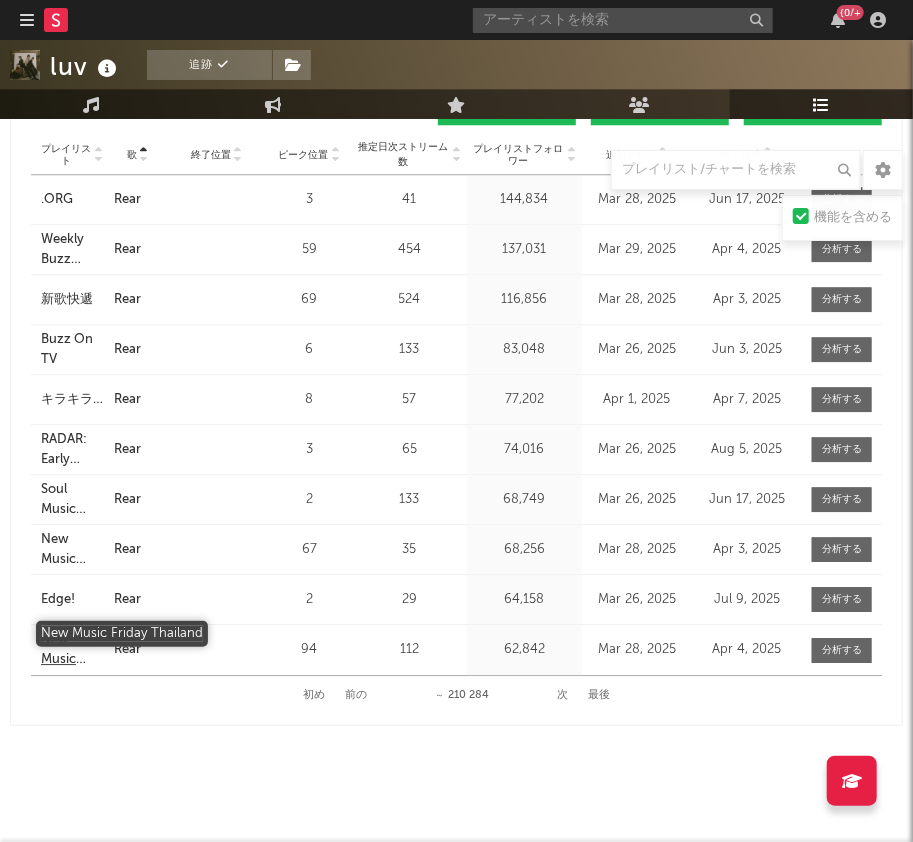 click on "New Music Friday Thailand" at bounding box center [72, 650] 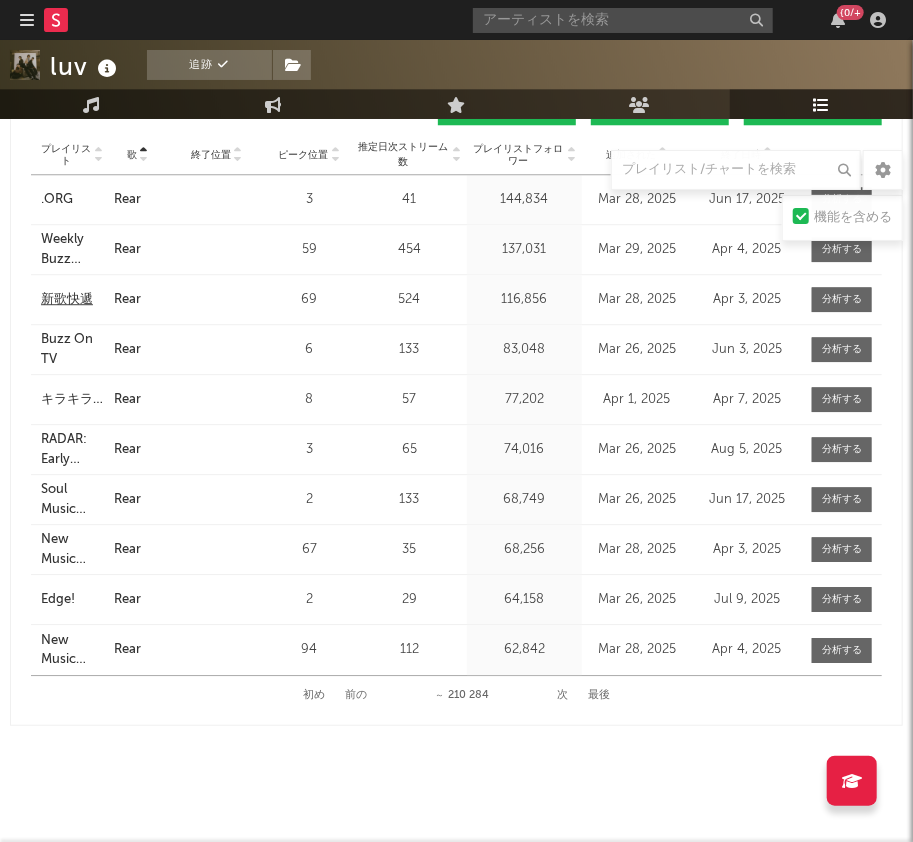click on "新歌快遞" at bounding box center (67, 300) 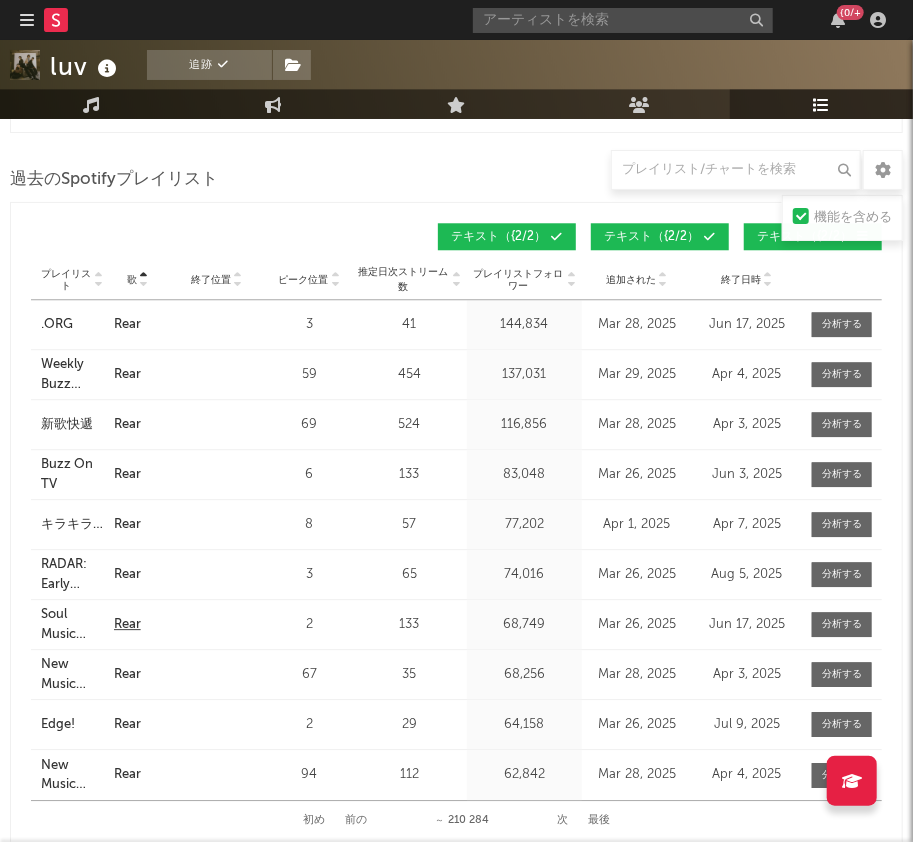 scroll, scrollTop: 1610, scrollLeft: 0, axis: vertical 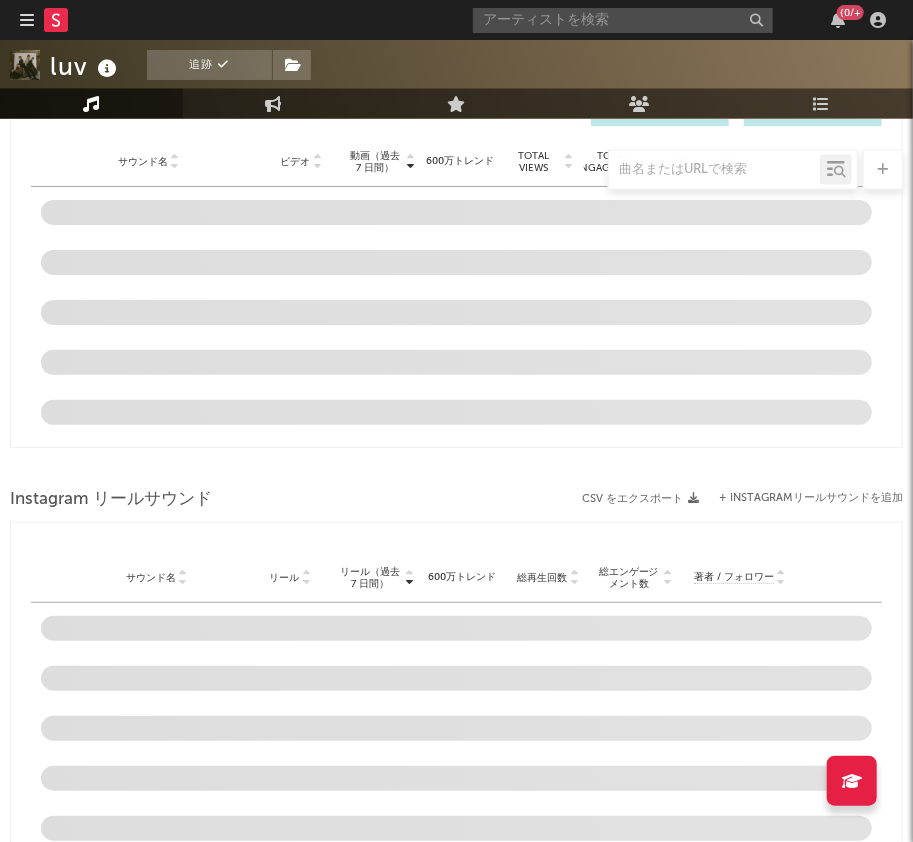 select on "6m" 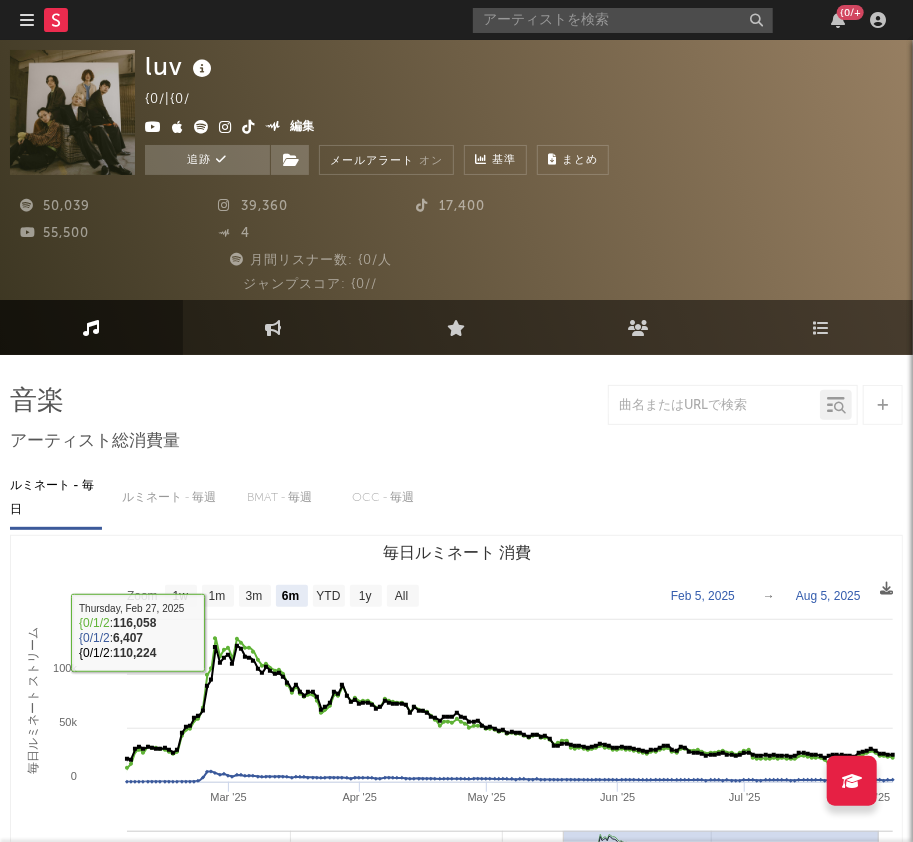 scroll, scrollTop: 0, scrollLeft: 0, axis: both 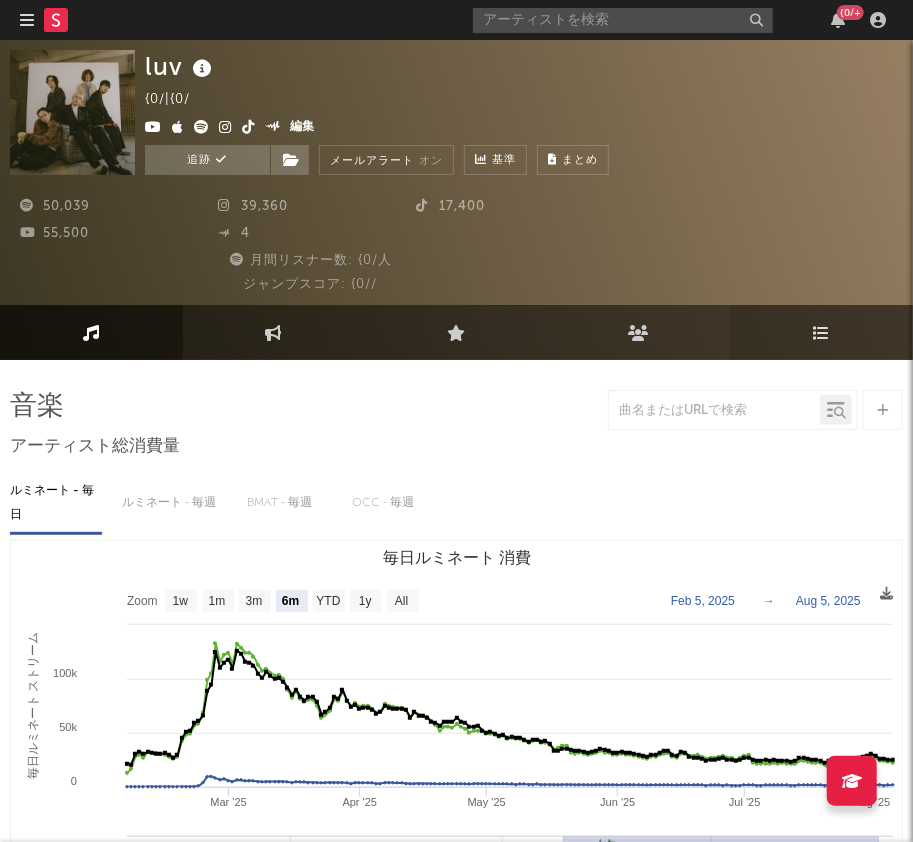 click at bounding box center (821, 333) 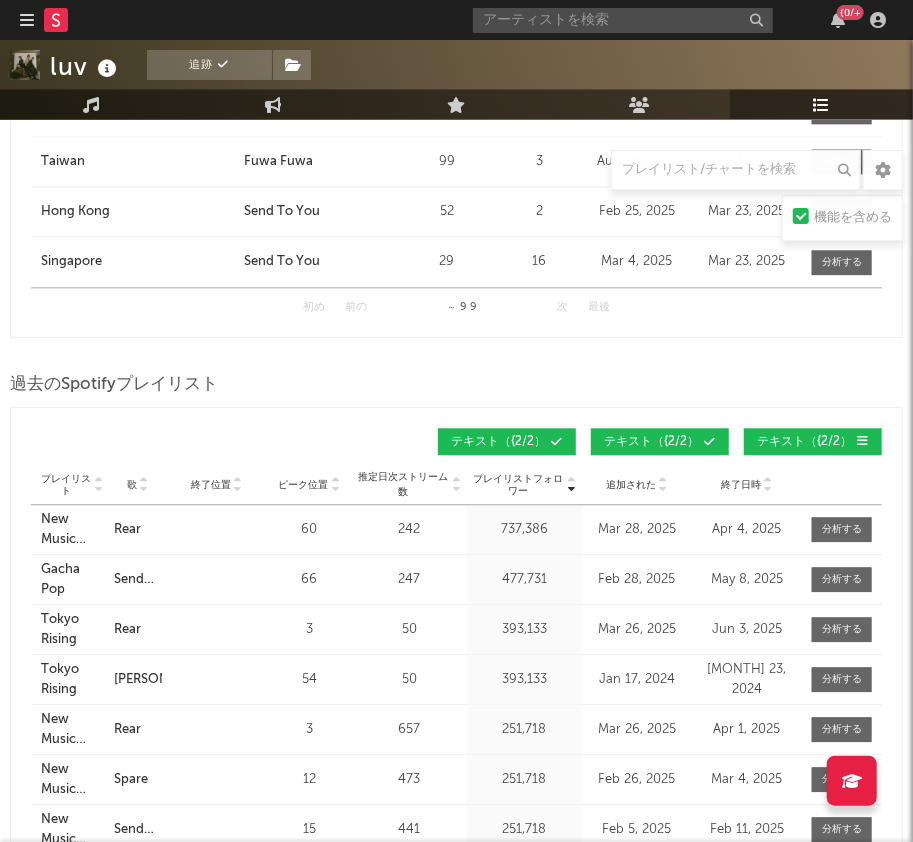 scroll, scrollTop: 1749, scrollLeft: 0, axis: vertical 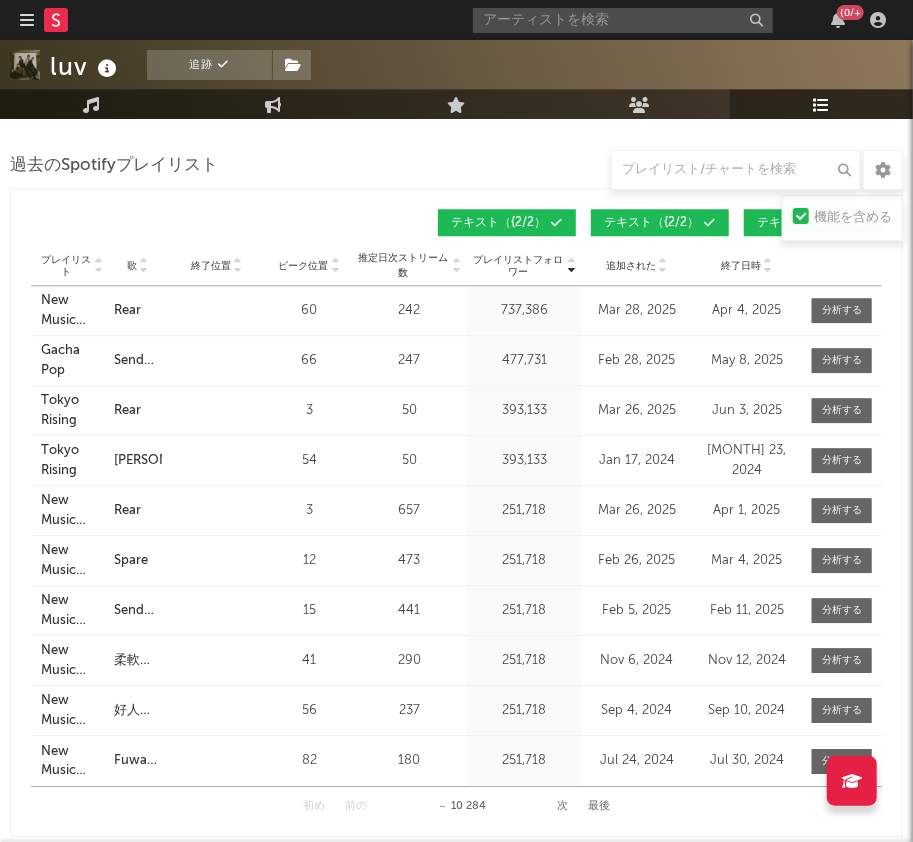 click on "歌" at bounding box center [138, 265] 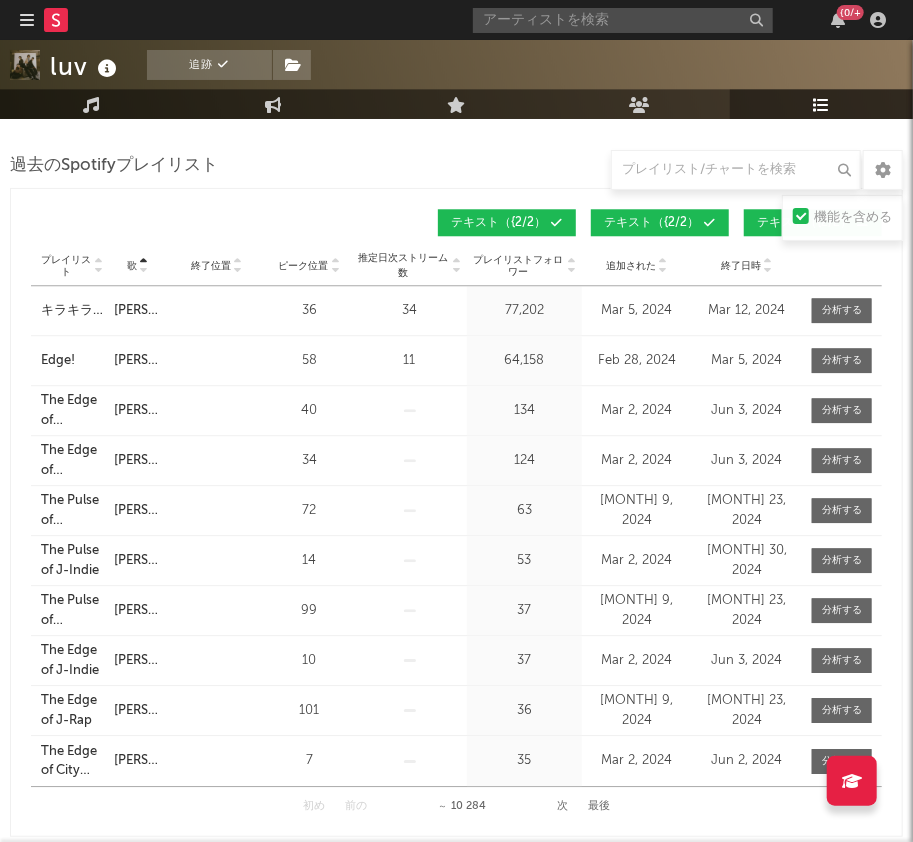 click on "プレイリスト 市 歌 終了位置 ピーク位置 推定日次ストリーム数 プレイリストフォロワー 毎日のストリーム 追加された 終了日時 傾向" at bounding box center [456, 266] 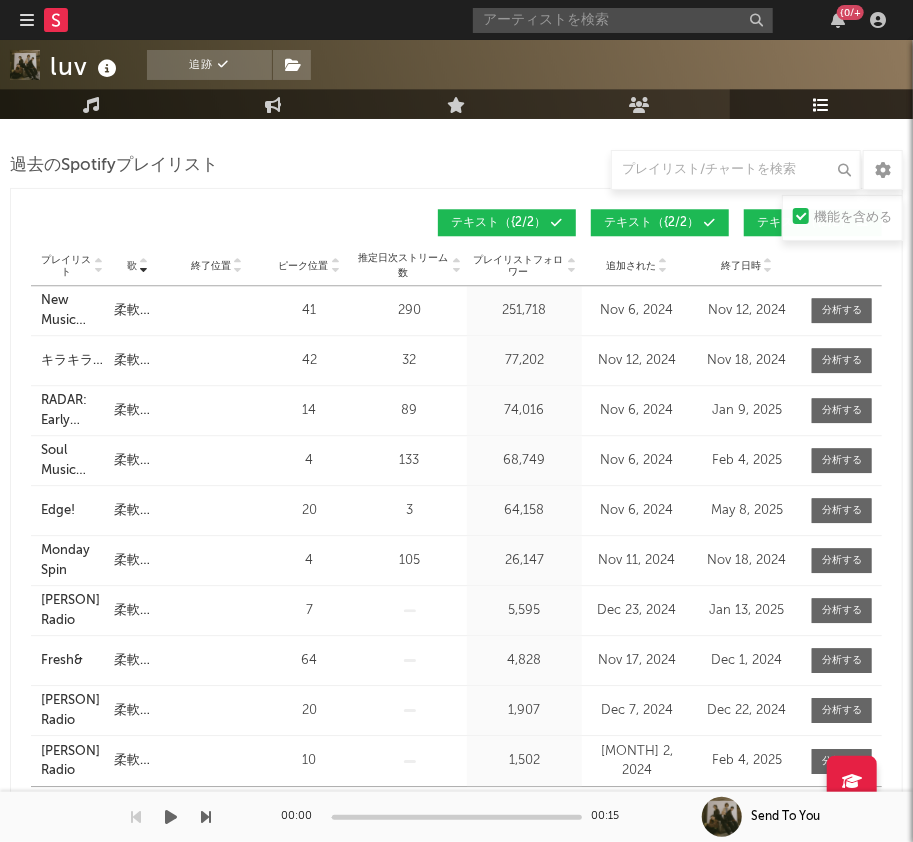 click on "00:00 00:15" at bounding box center (457, 817) 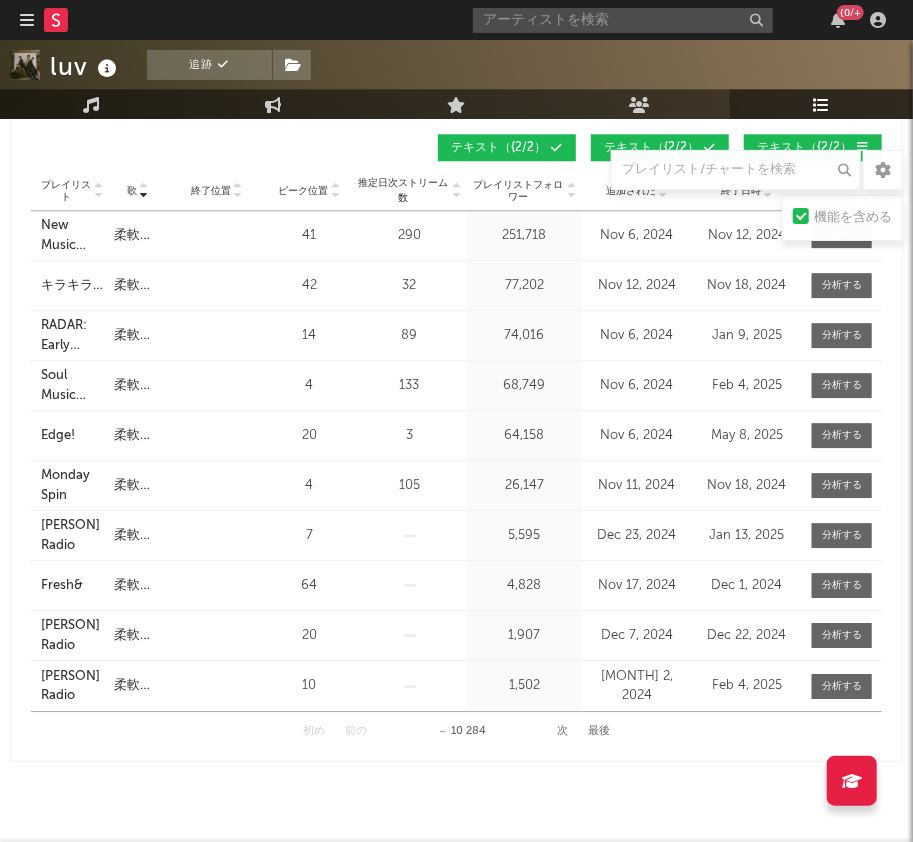 scroll, scrollTop: 1860, scrollLeft: 0, axis: vertical 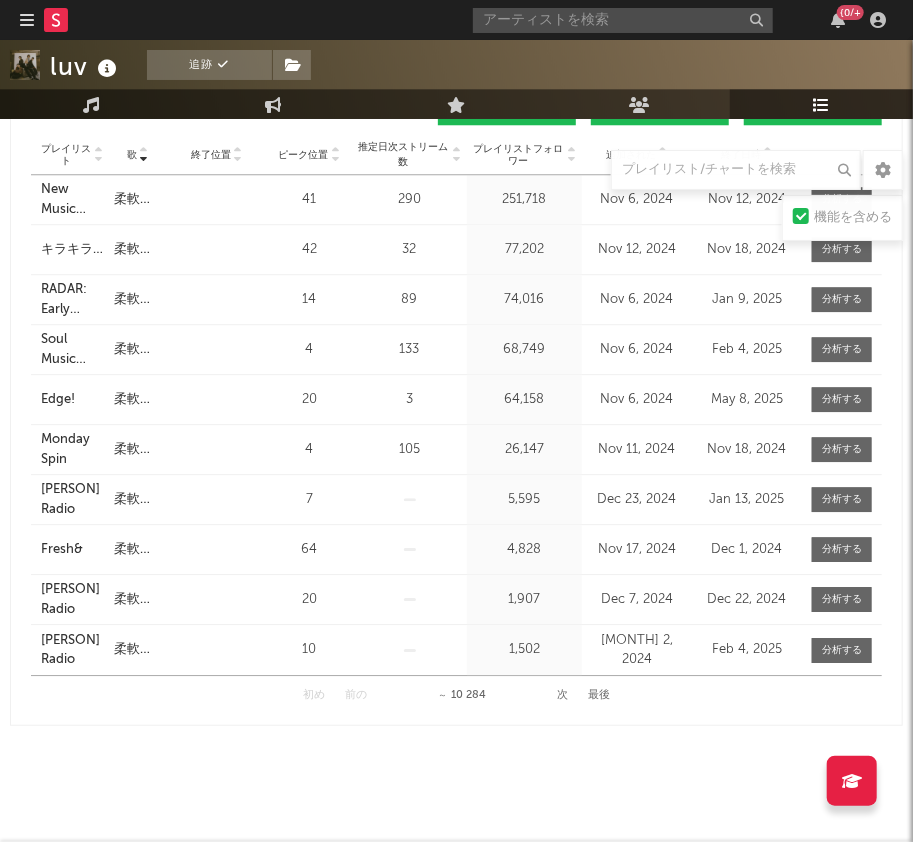 click on "次" at bounding box center (562, 695) 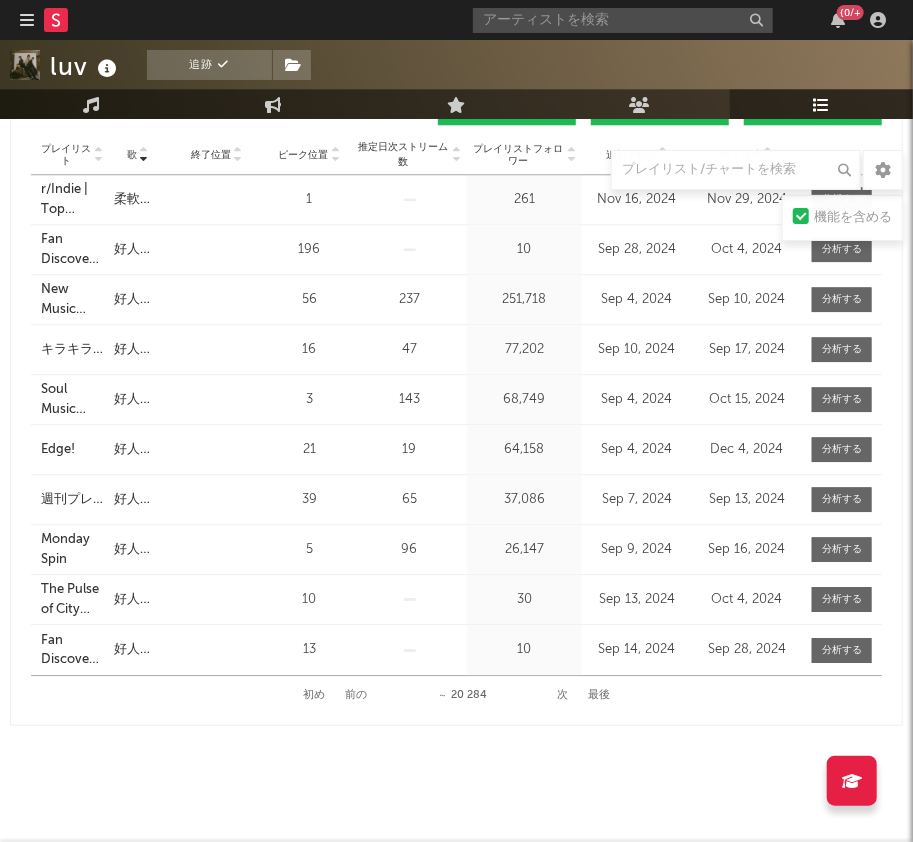 click on "次" at bounding box center [562, 695] 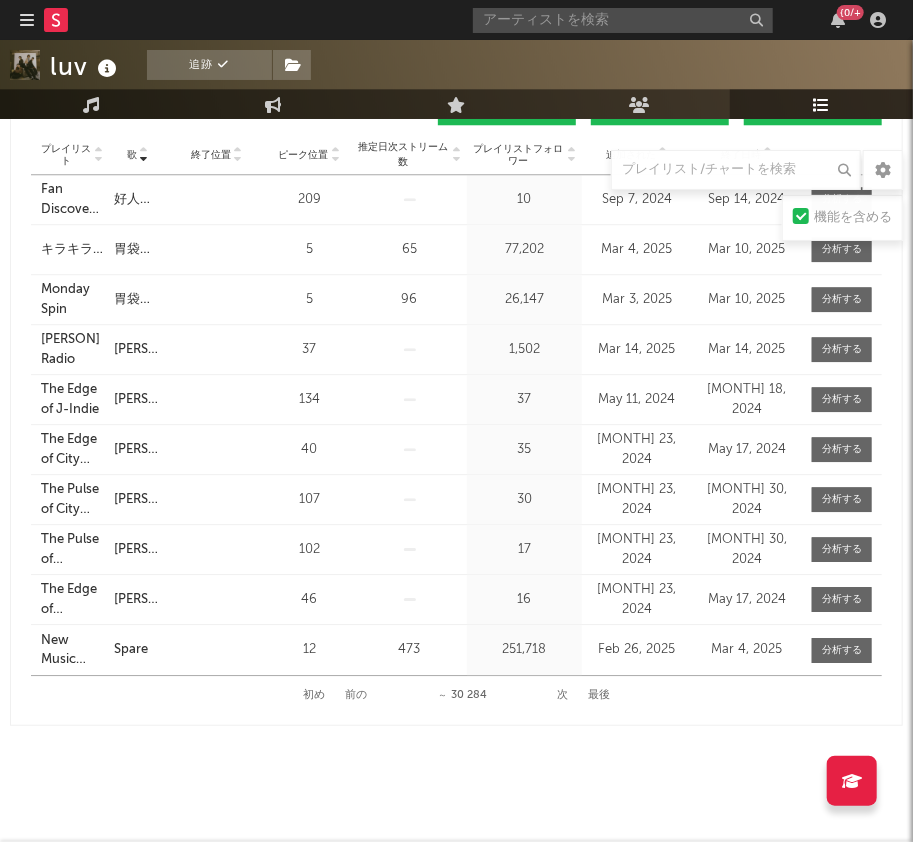 click on "次" at bounding box center (562, 695) 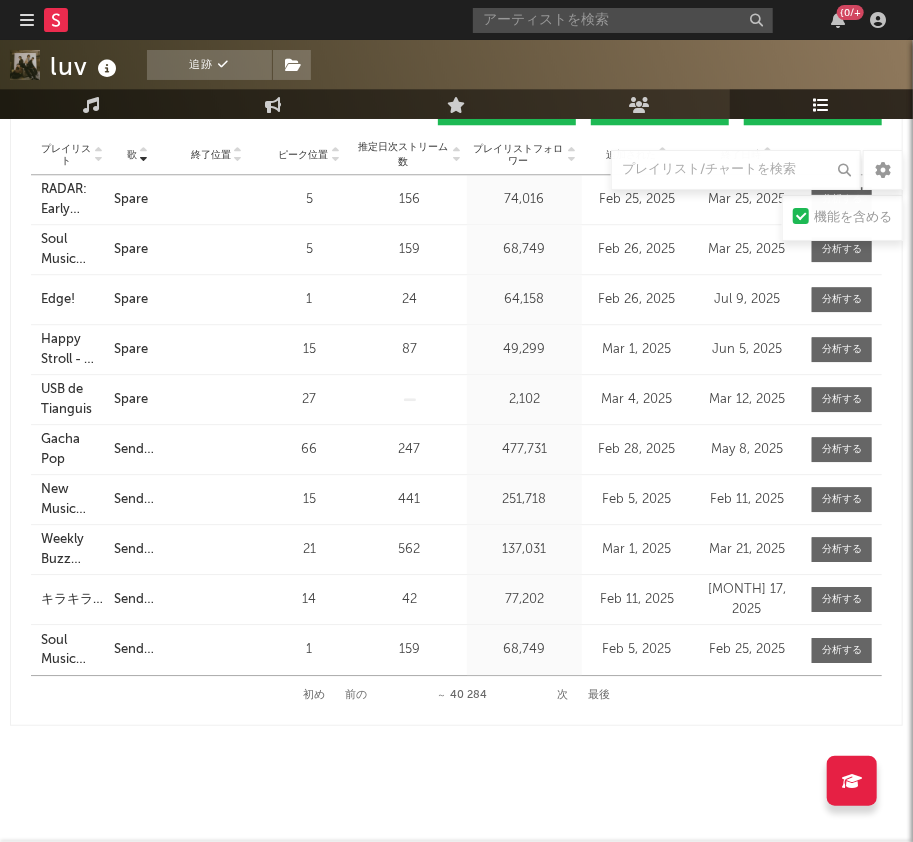 click on "次" at bounding box center [562, 695] 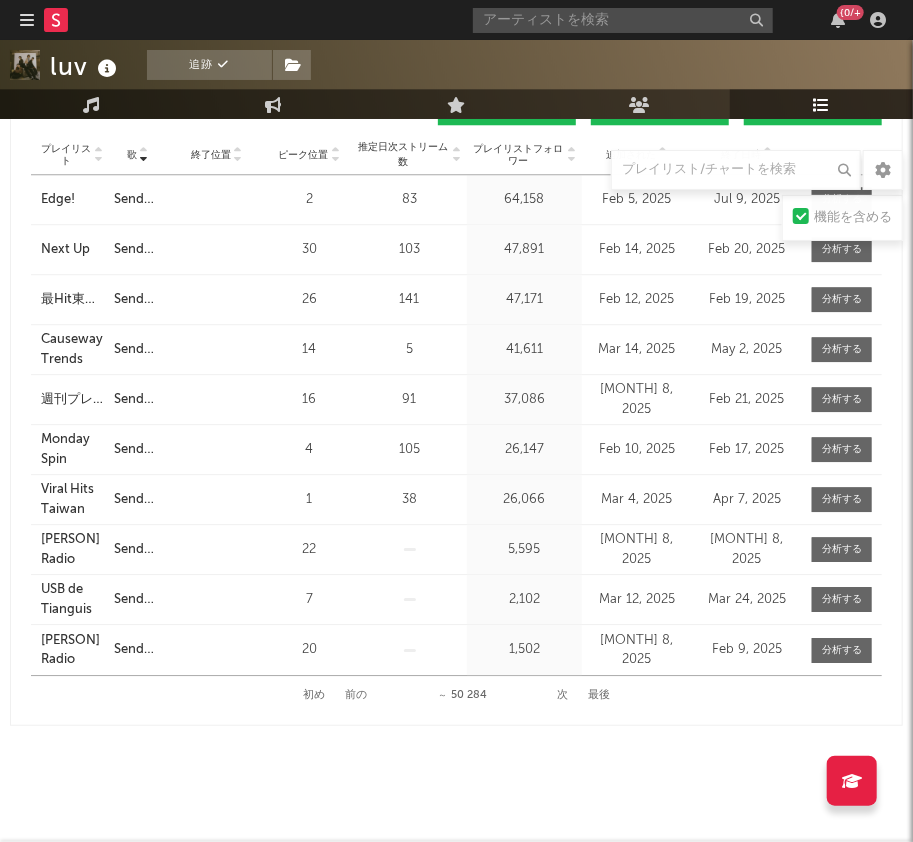 click on "次" at bounding box center (562, 695) 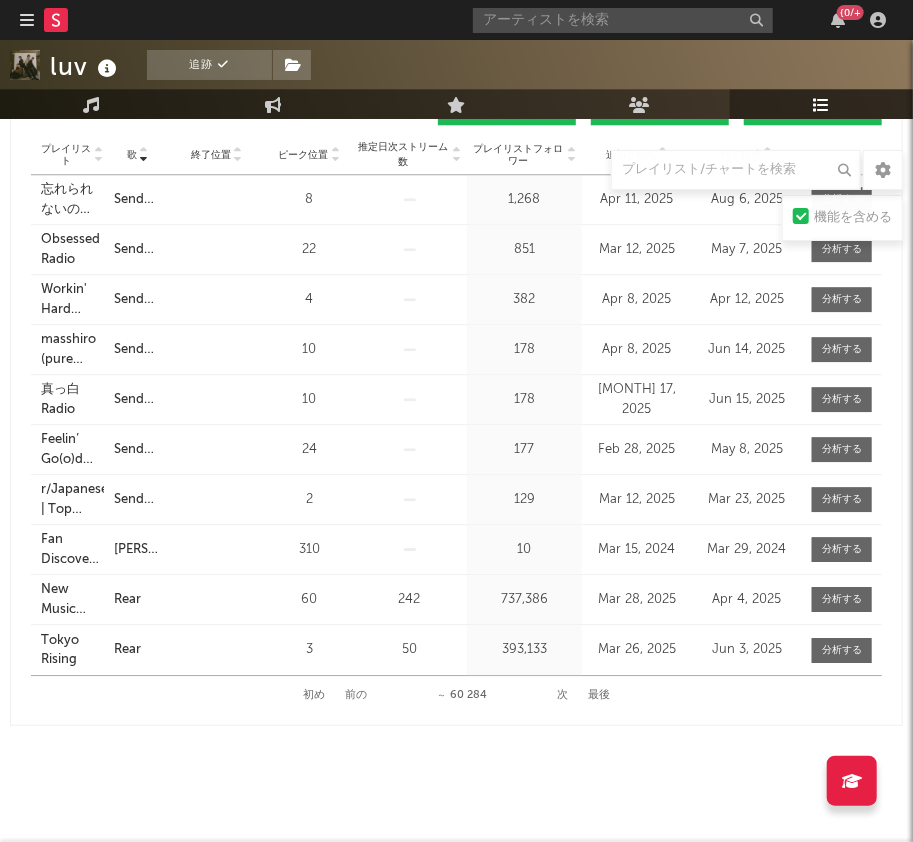 click on "次" at bounding box center (562, 695) 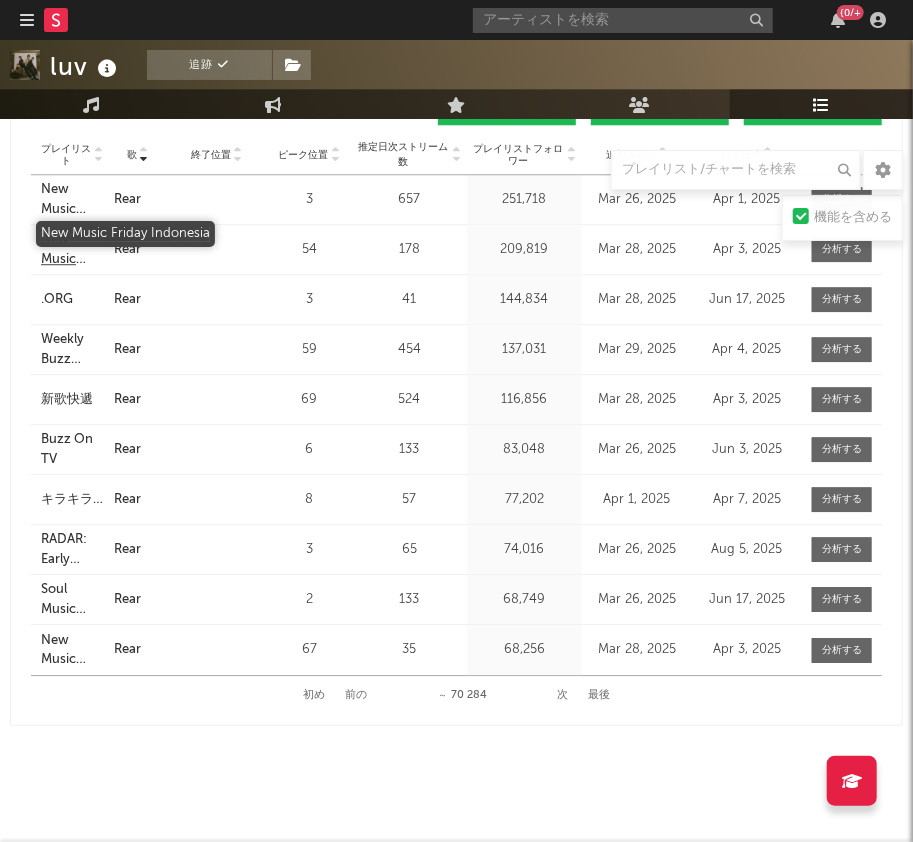 click on "New Music Friday Indonesia" at bounding box center [72, 249] 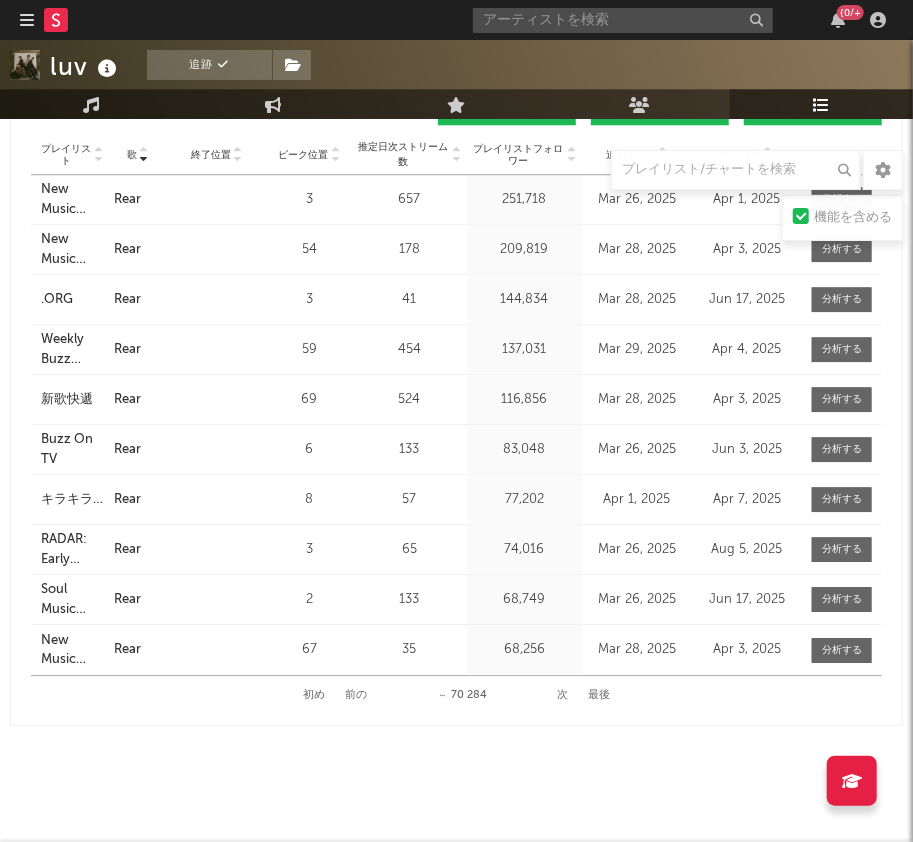 click on "次" at bounding box center [562, 695] 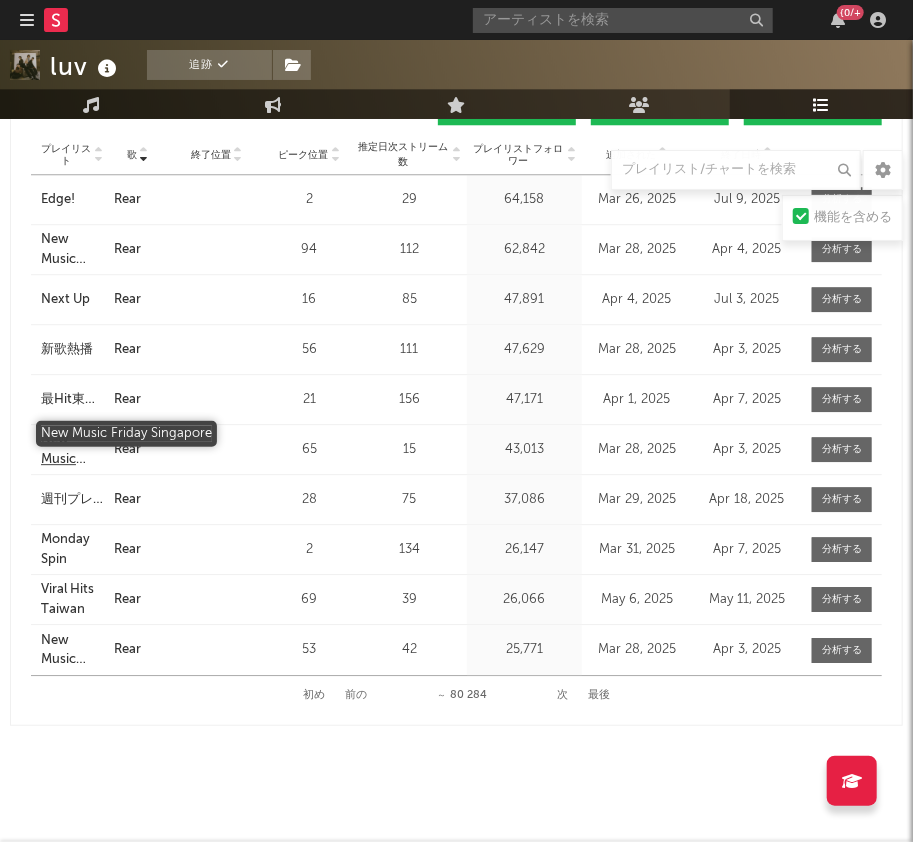 click on "New Music Friday Singapore" at bounding box center (72, 449) 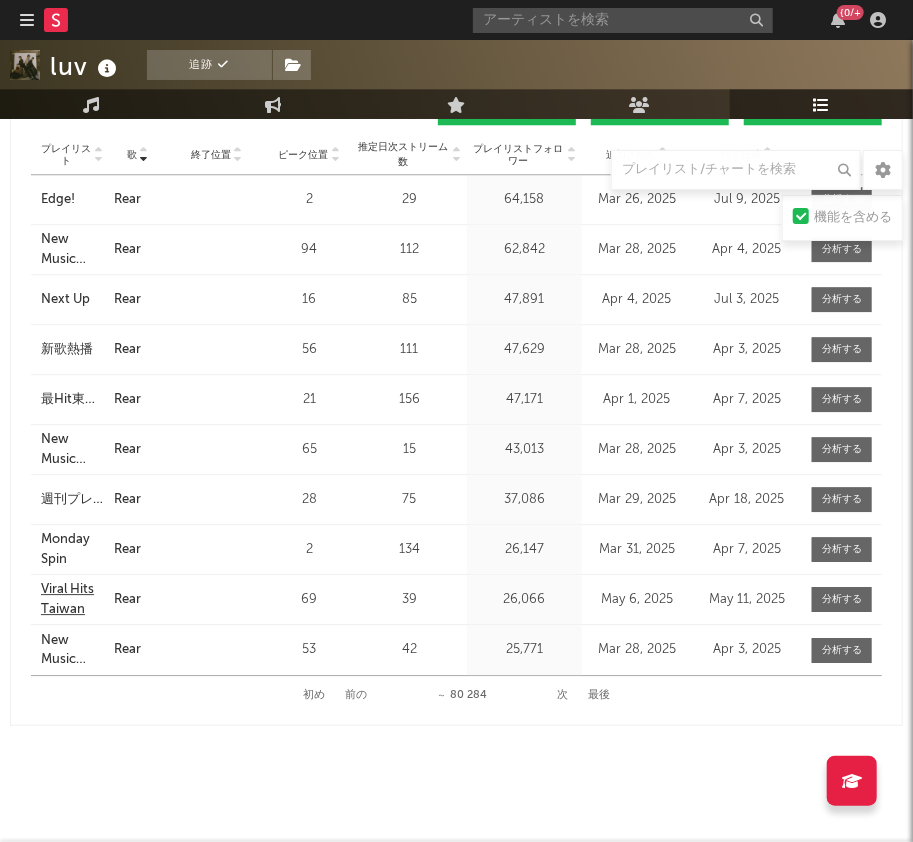 click on "Viral Hits Taiwan" at bounding box center [72, 599] 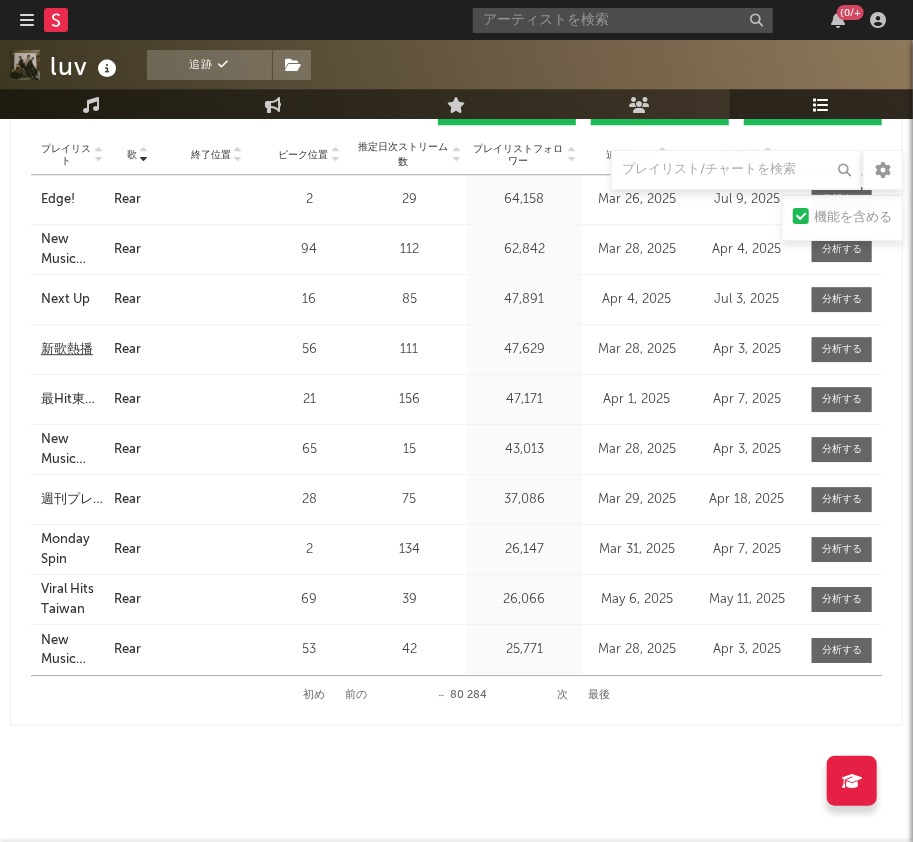 click on "新歌熱播" at bounding box center (67, 350) 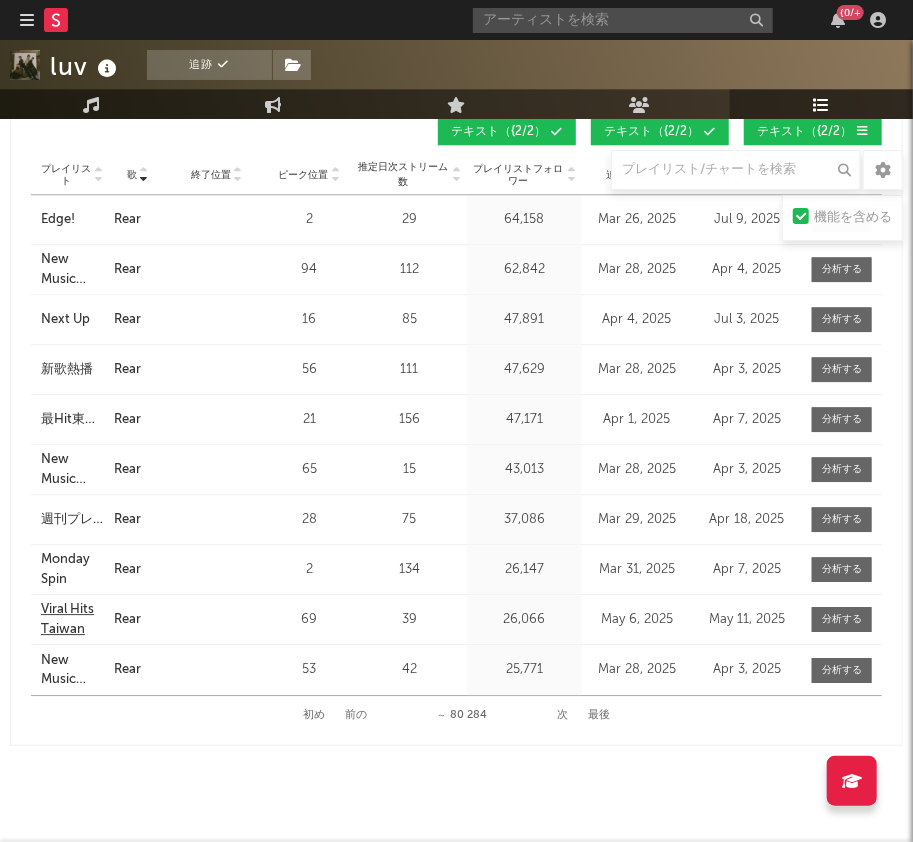 scroll, scrollTop: 1860, scrollLeft: 0, axis: vertical 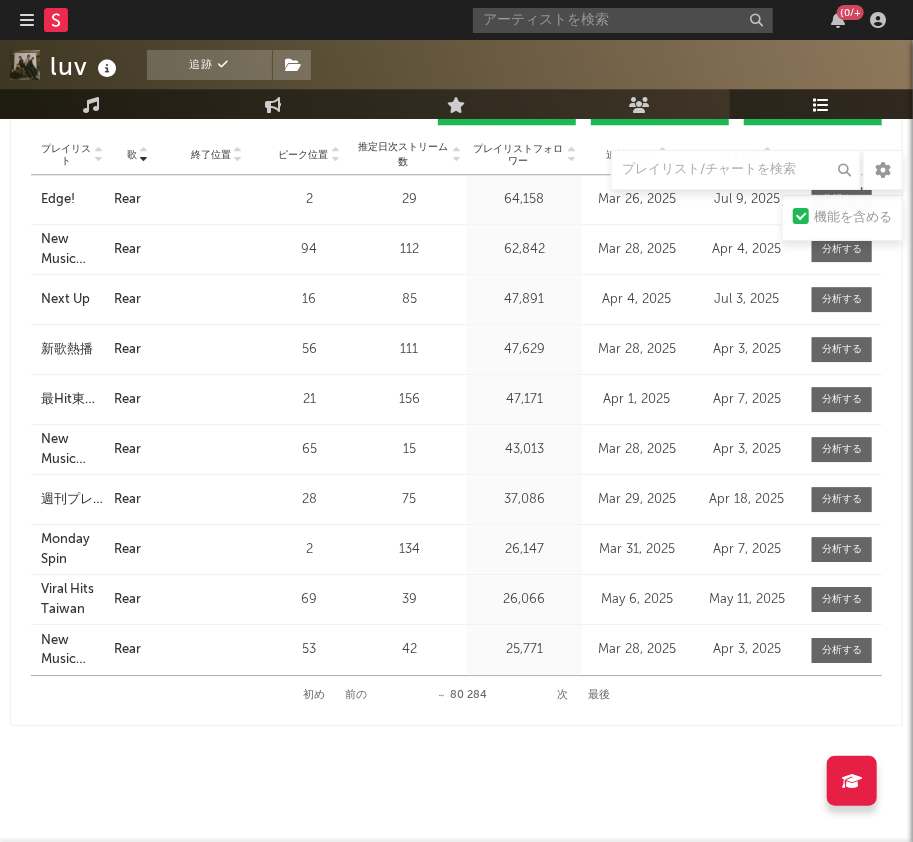 click on "次" at bounding box center [562, 695] 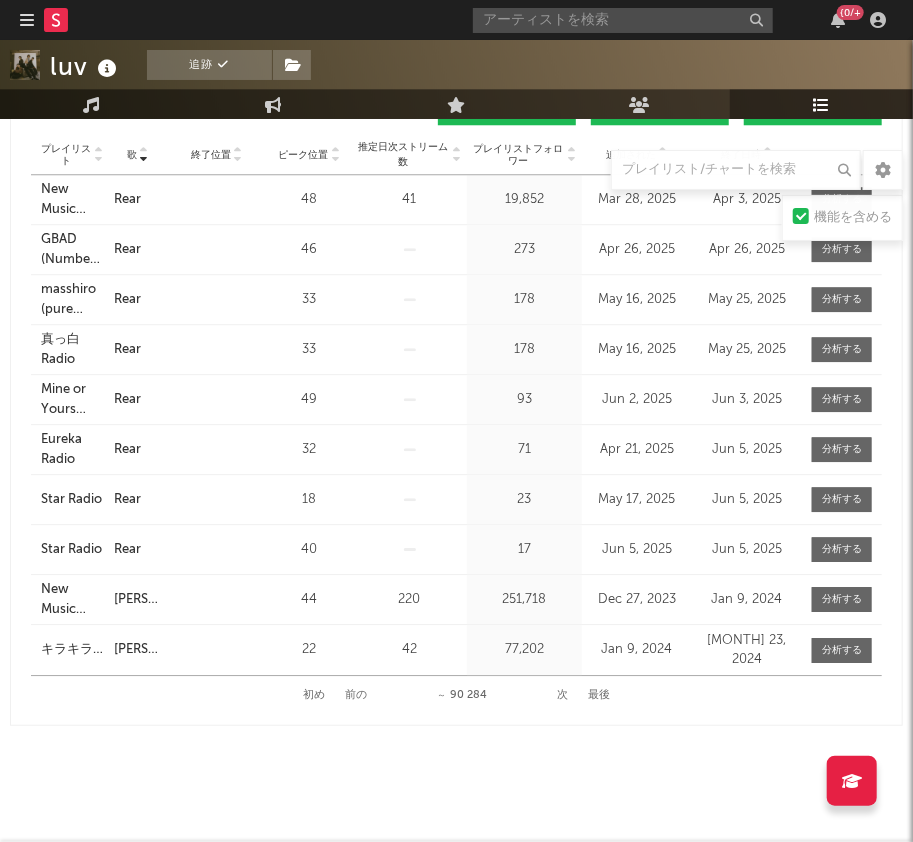 scroll, scrollTop: 1735, scrollLeft: 0, axis: vertical 